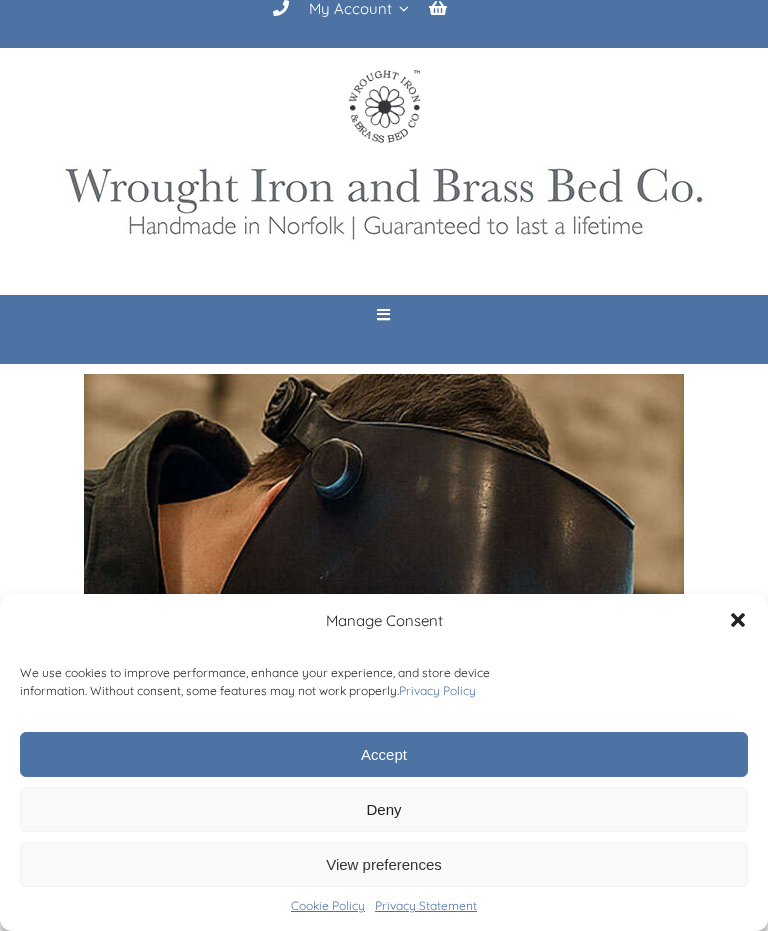 scroll, scrollTop: 0, scrollLeft: 0, axis: both 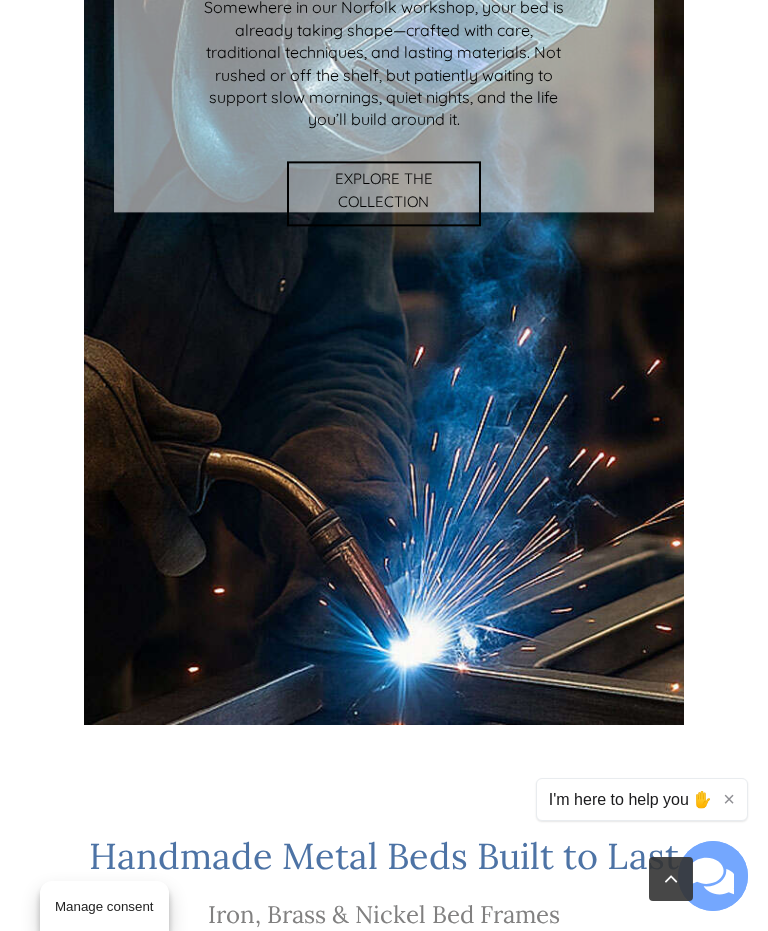 click on "×" at bounding box center [729, 799] 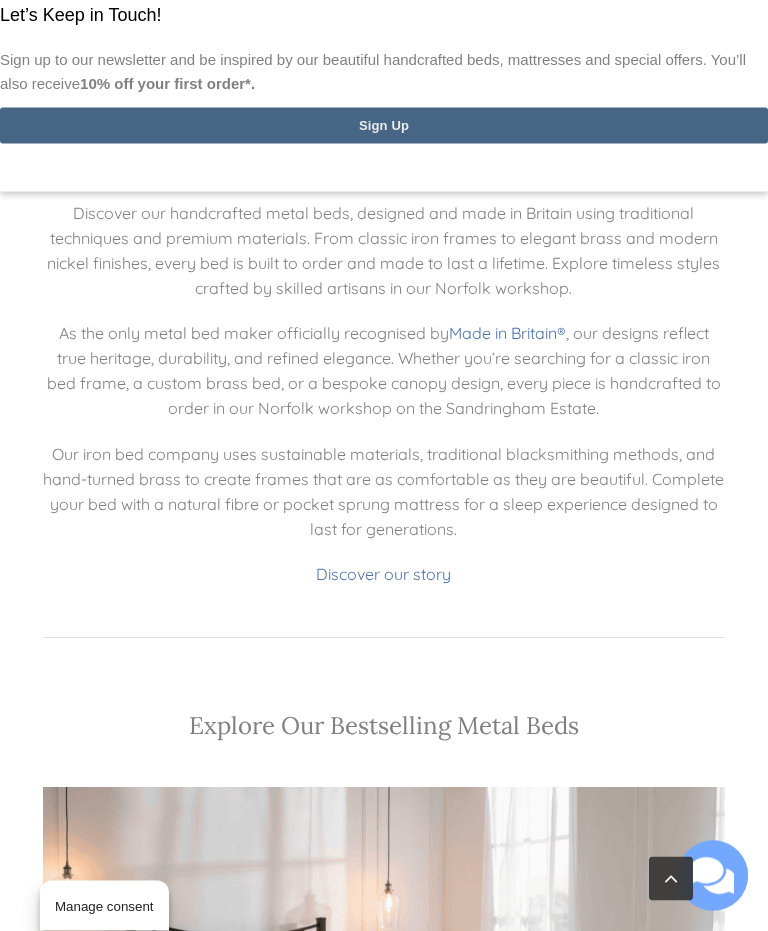 scroll, scrollTop: 1468, scrollLeft: 0, axis: vertical 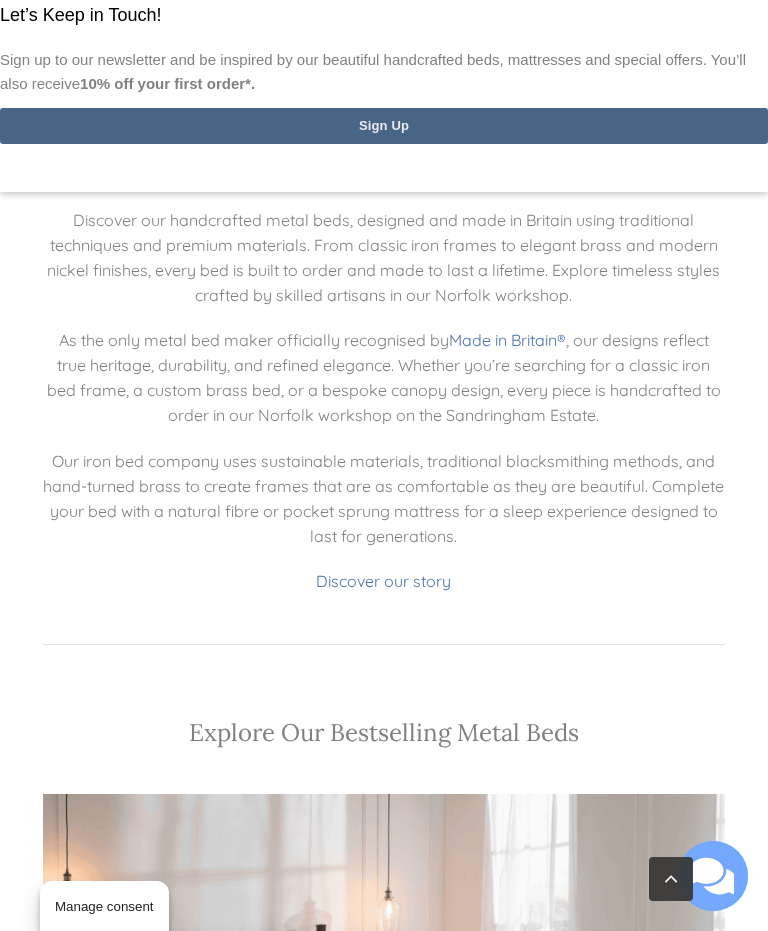 click at bounding box center [384, 0] 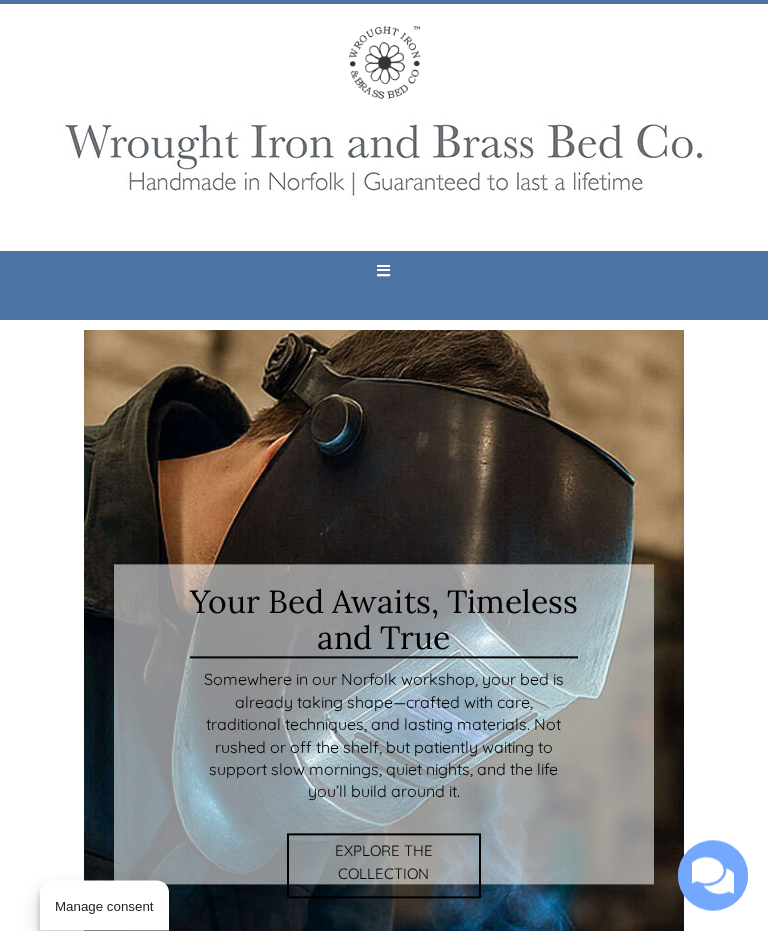 scroll, scrollTop: 0, scrollLeft: 0, axis: both 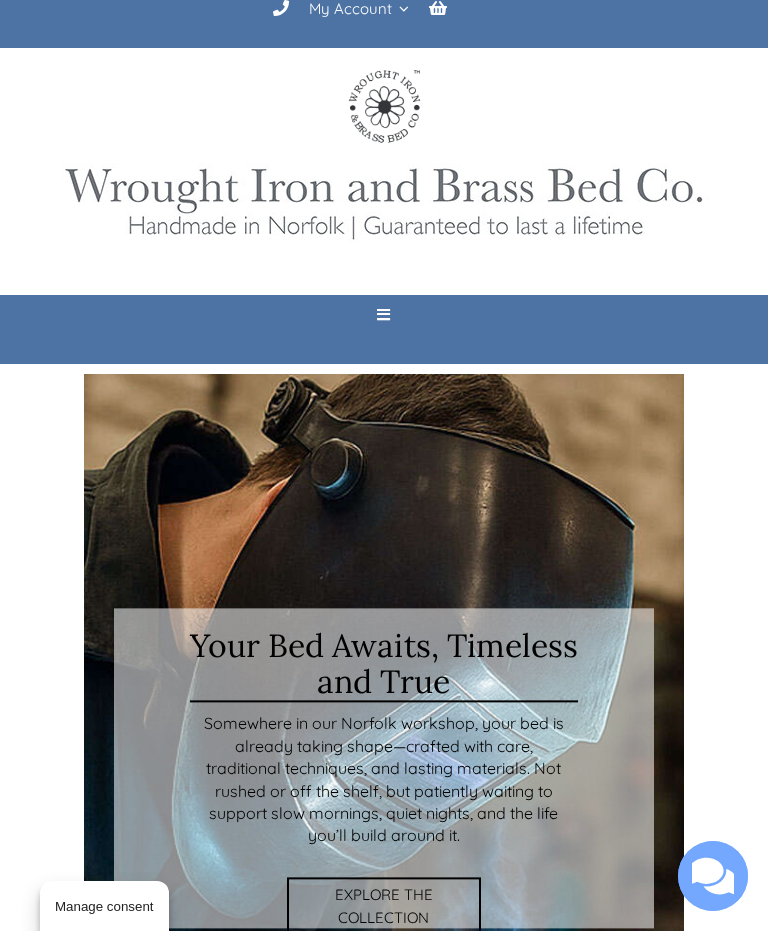 click at bounding box center [383, 314] 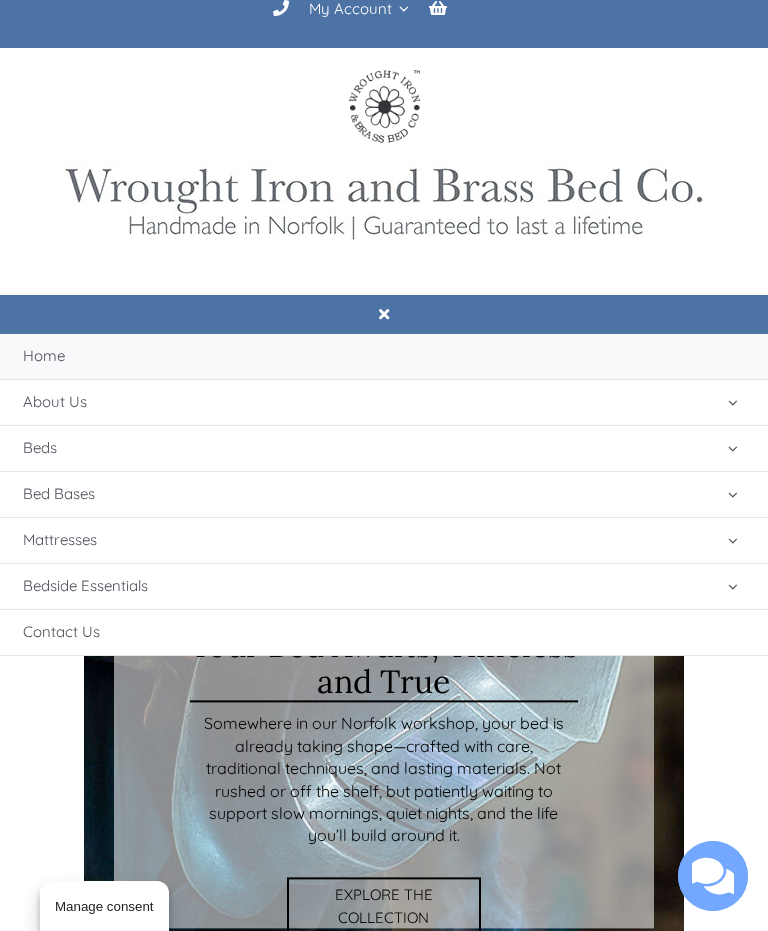 click on "Beds" at bounding box center [384, 448] 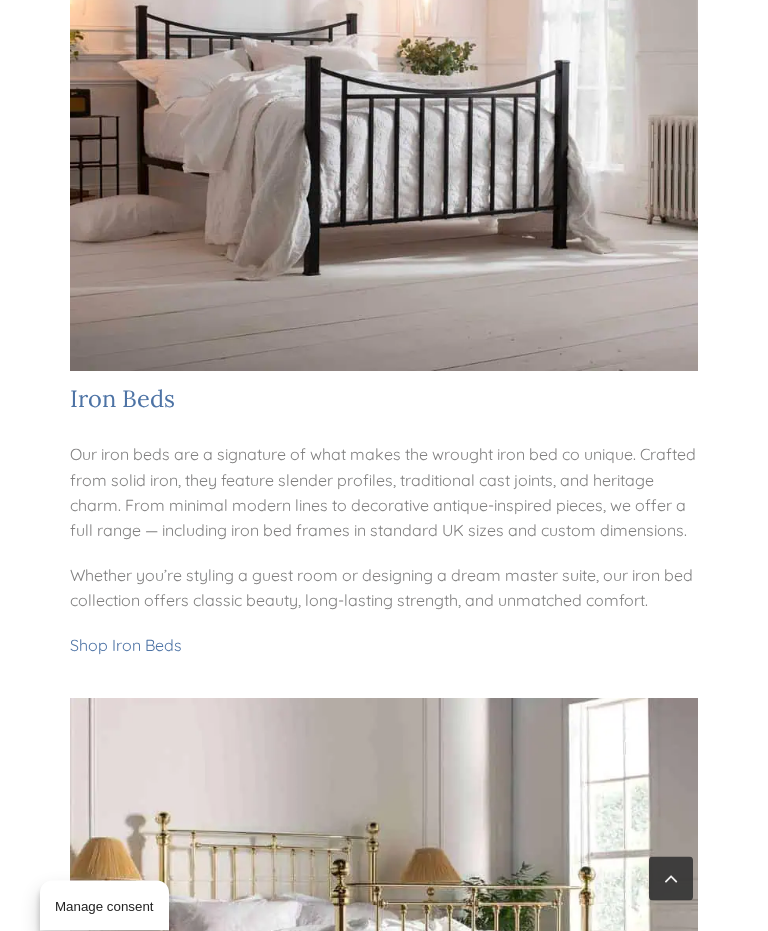 scroll, scrollTop: 894, scrollLeft: 0, axis: vertical 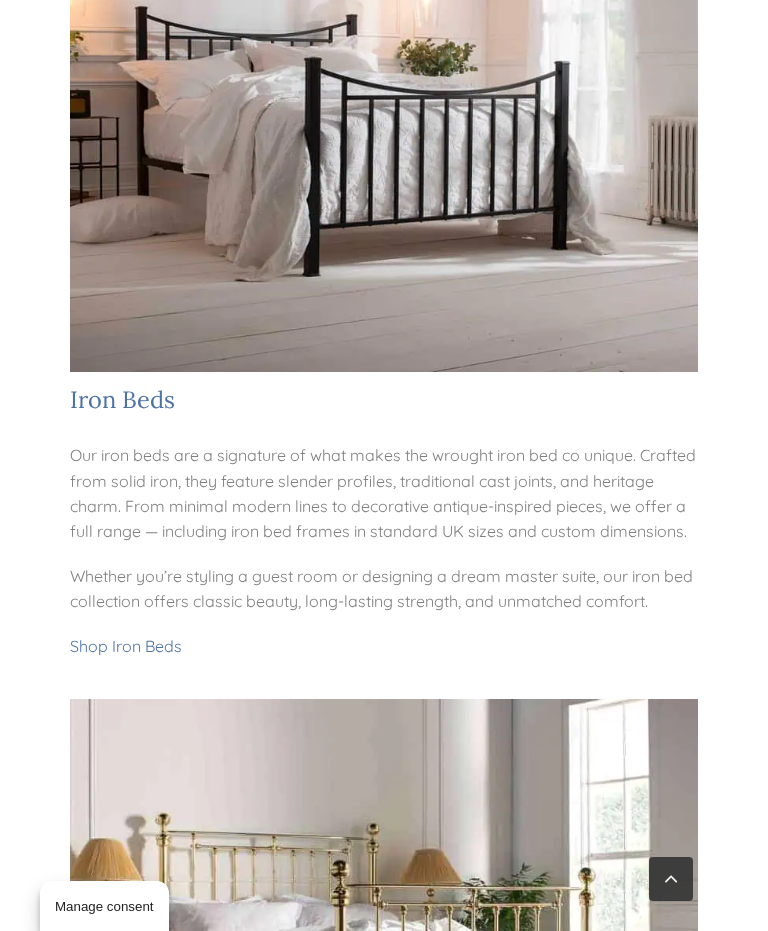 click on "Iron Beds" at bounding box center [122, 399] 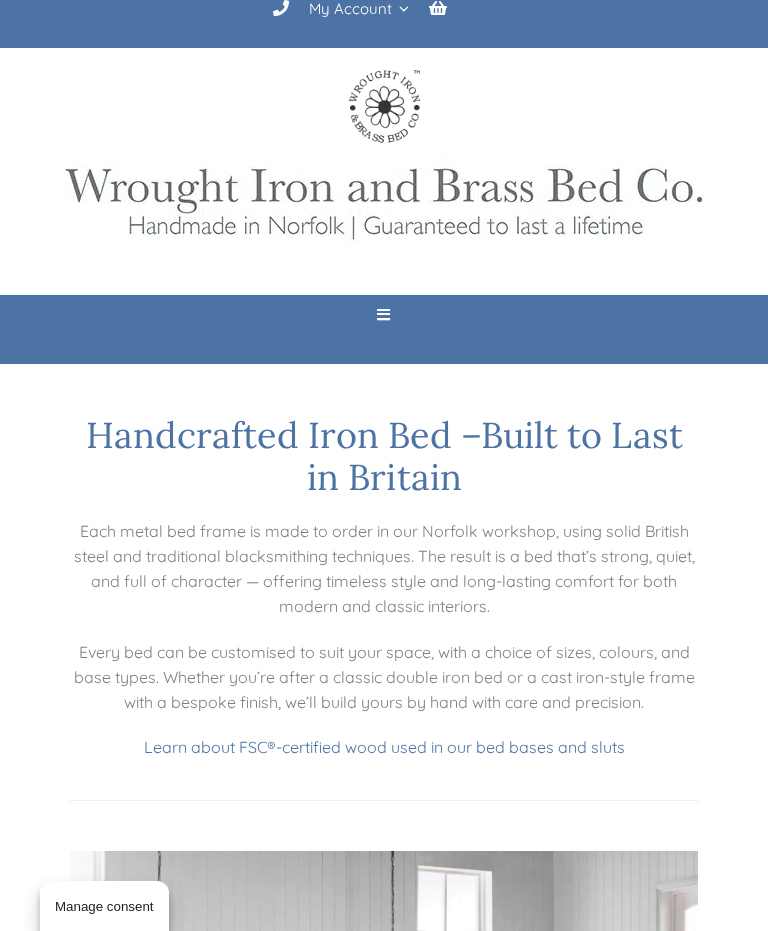 scroll, scrollTop: 0, scrollLeft: 0, axis: both 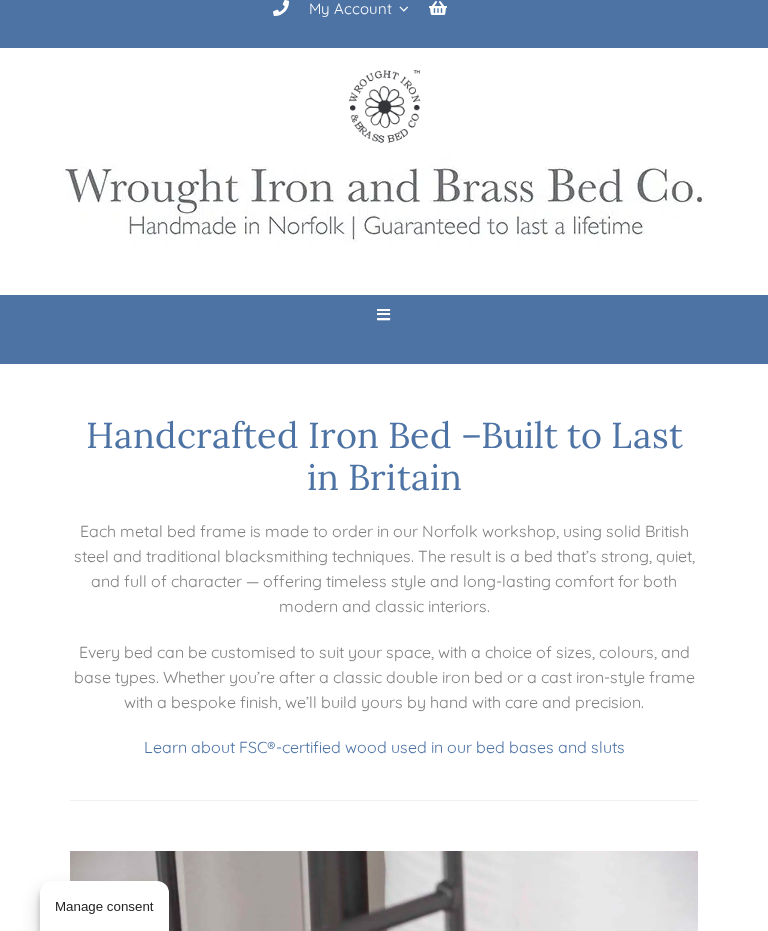 click on "Manage consent" at bounding box center (104, 906) 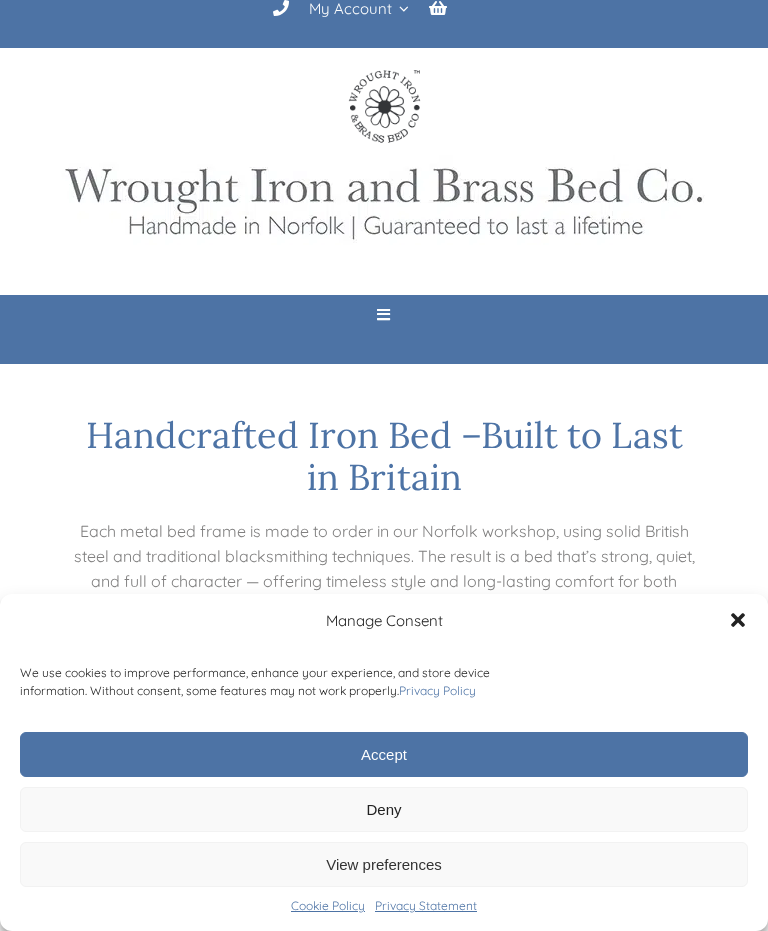 click on "View preferences" at bounding box center [384, 864] 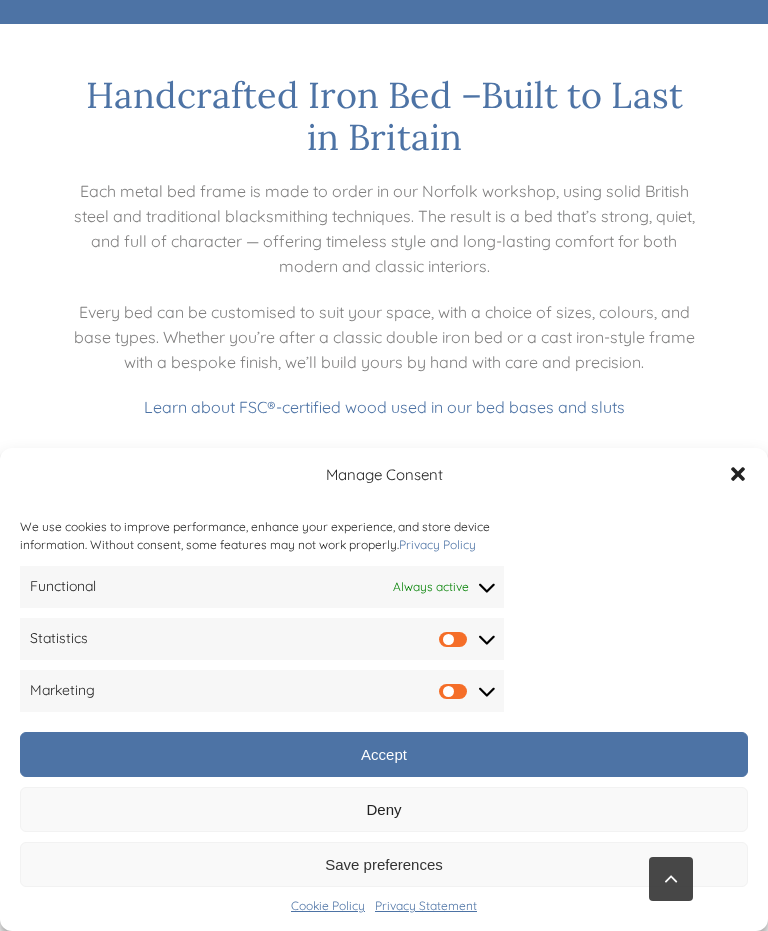 scroll, scrollTop: 335, scrollLeft: 0, axis: vertical 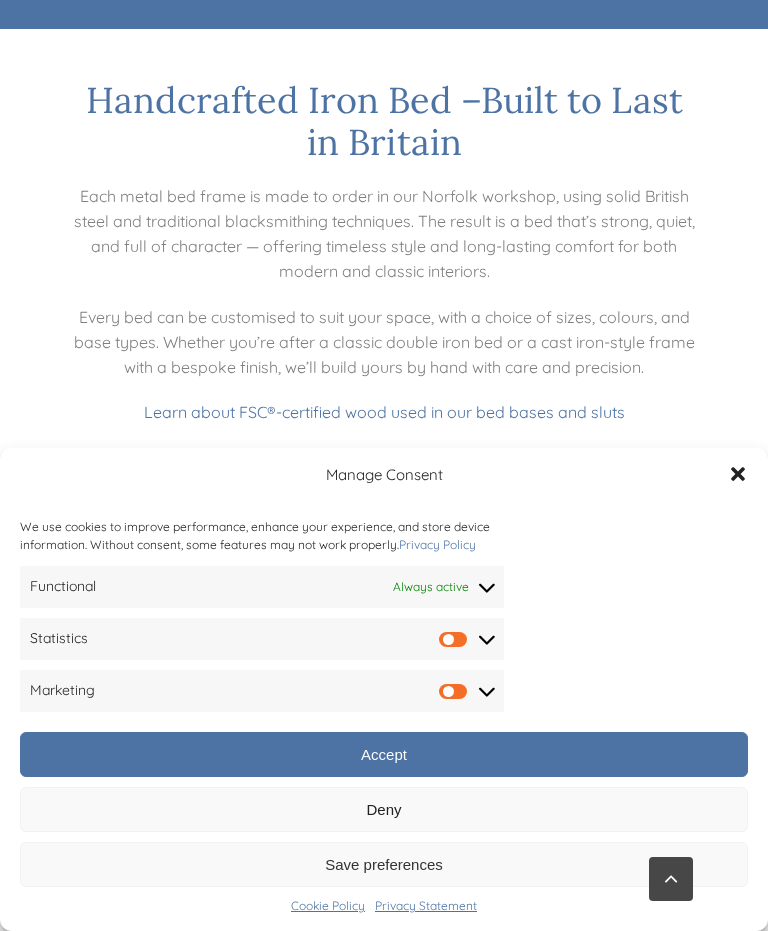 click on "Save preferences" at bounding box center [384, 864] 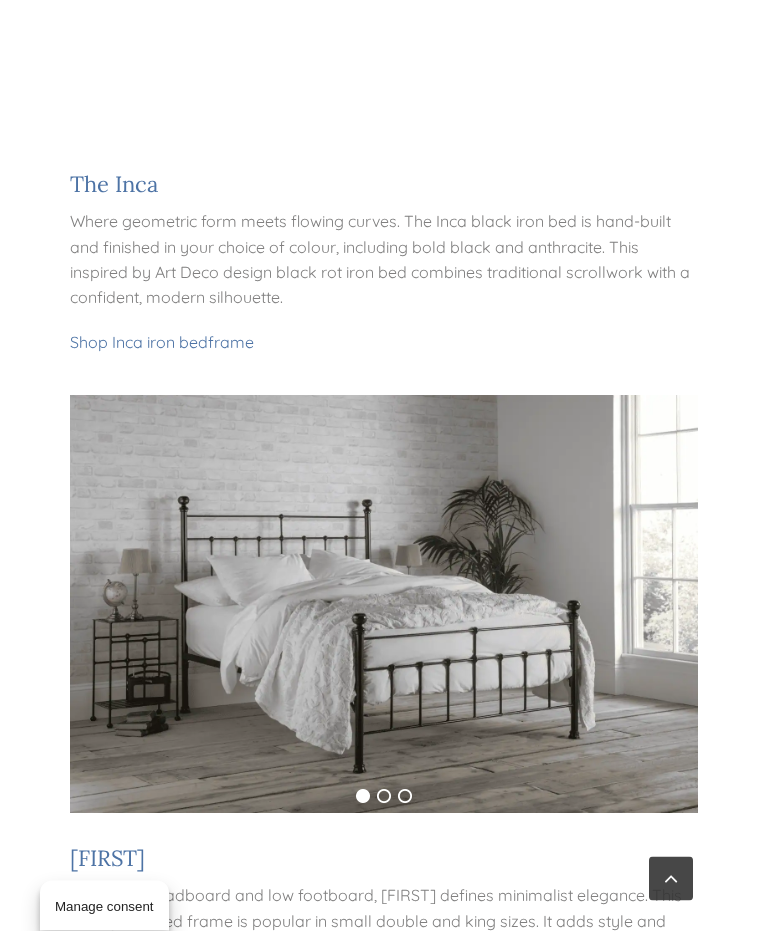 scroll, scrollTop: 1804, scrollLeft: 0, axis: vertical 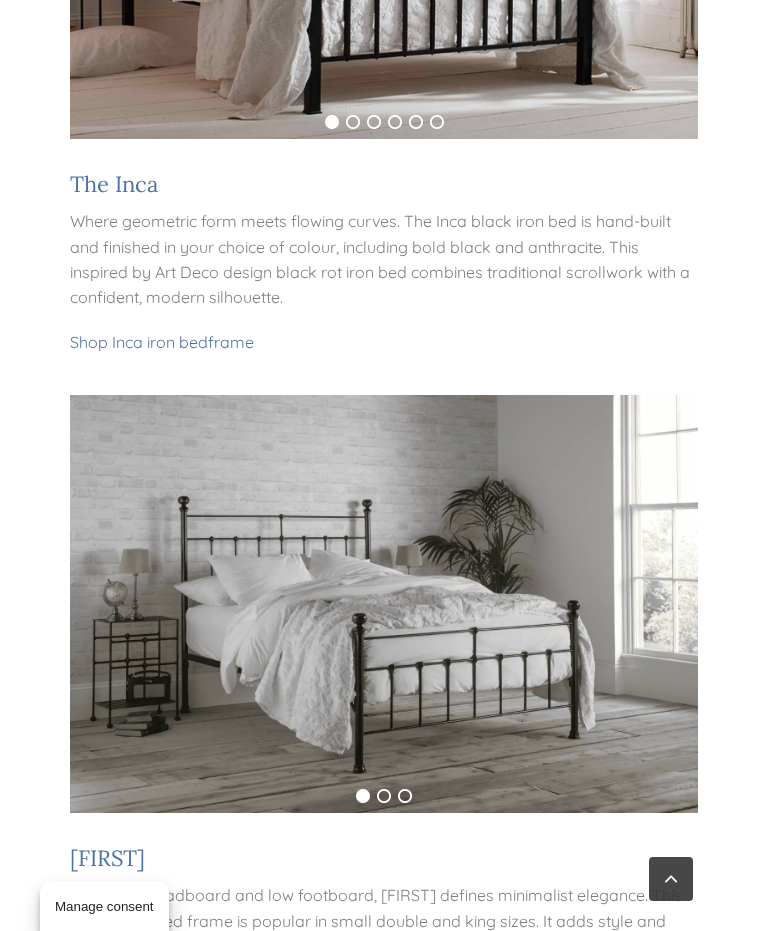 click on "2" at bounding box center (384, 796) 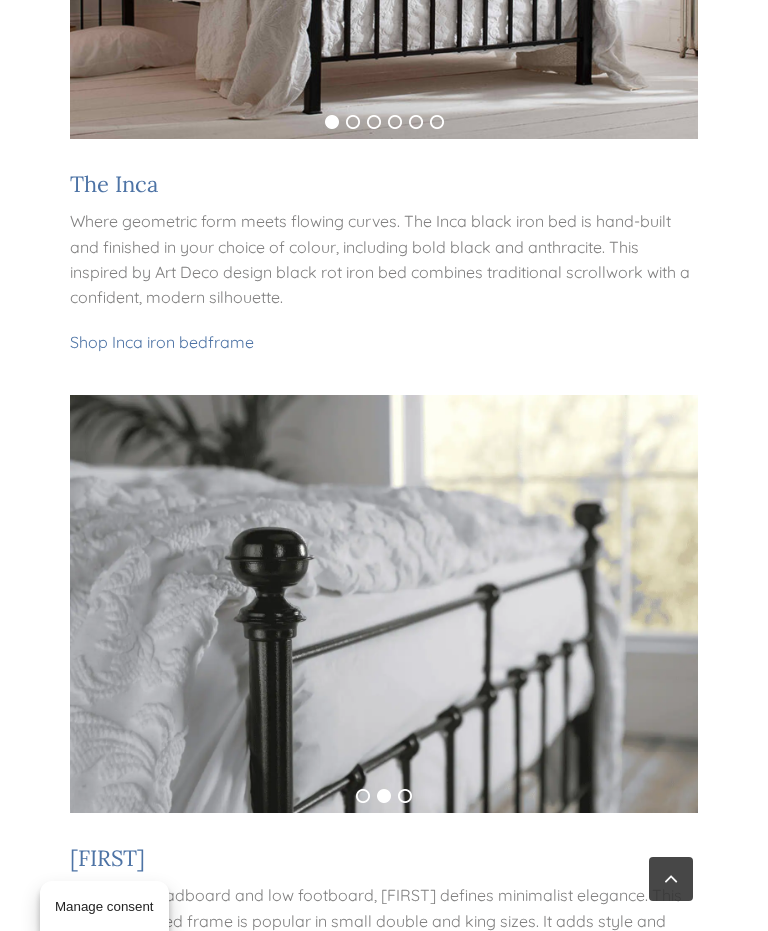 click on "3" at bounding box center [405, 796] 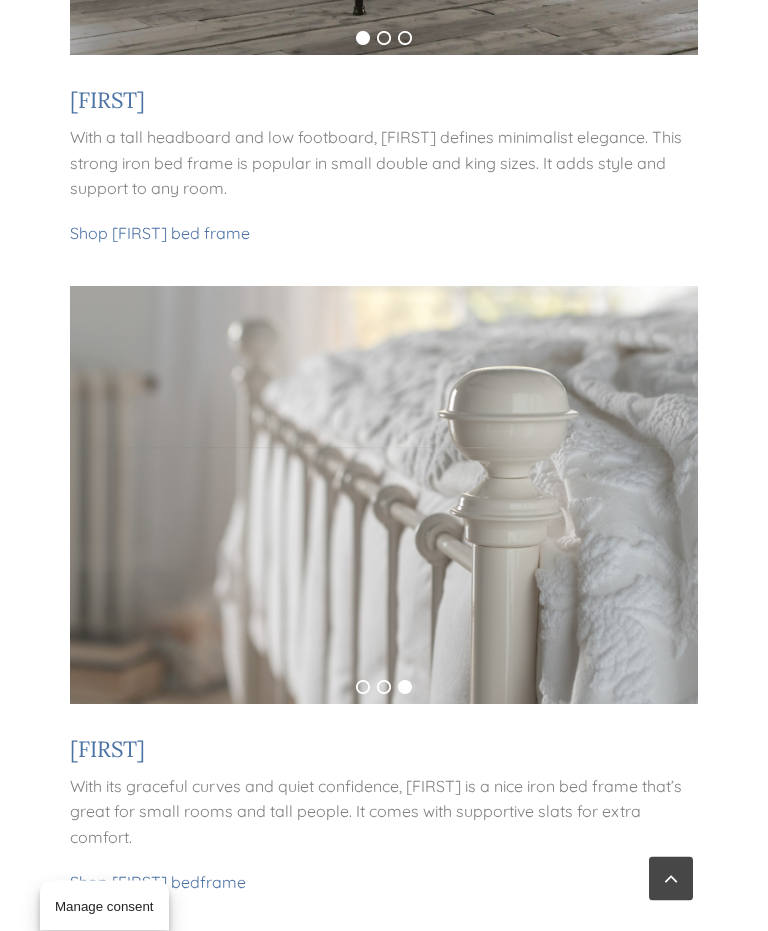 scroll, scrollTop: 2562, scrollLeft: 0, axis: vertical 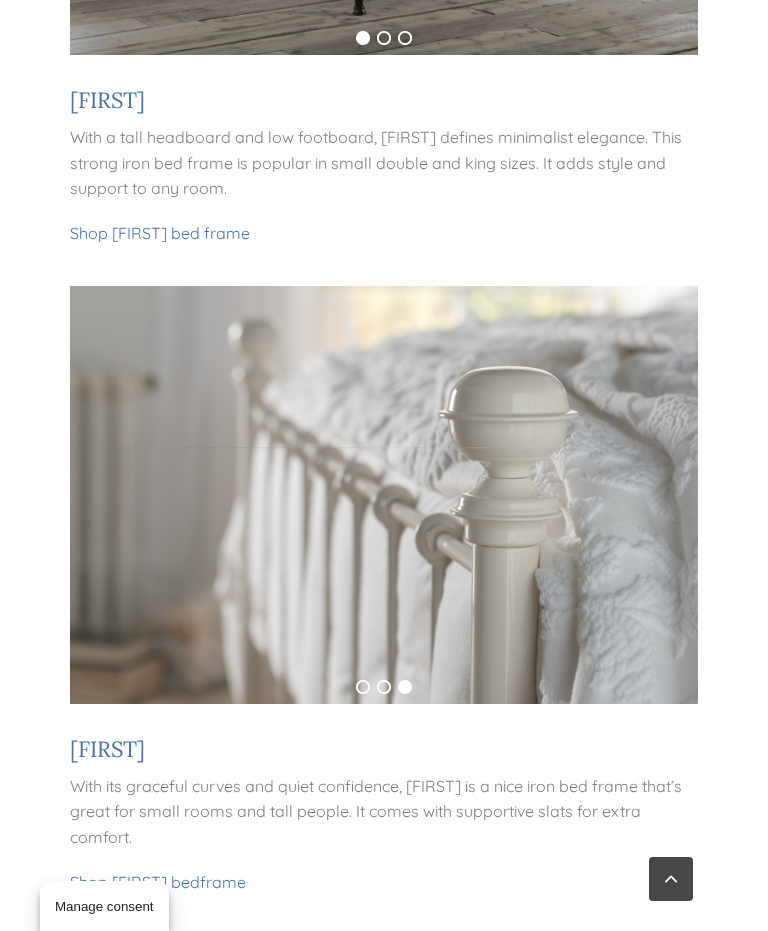 click on "2" at bounding box center [384, 687] 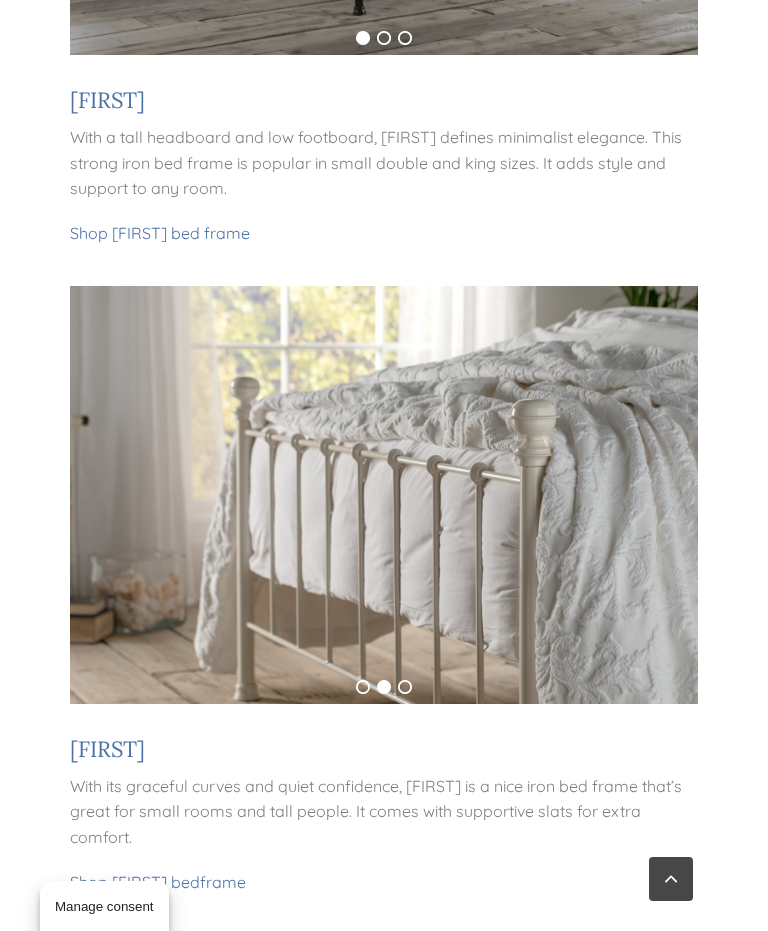 click on "1" at bounding box center [363, 687] 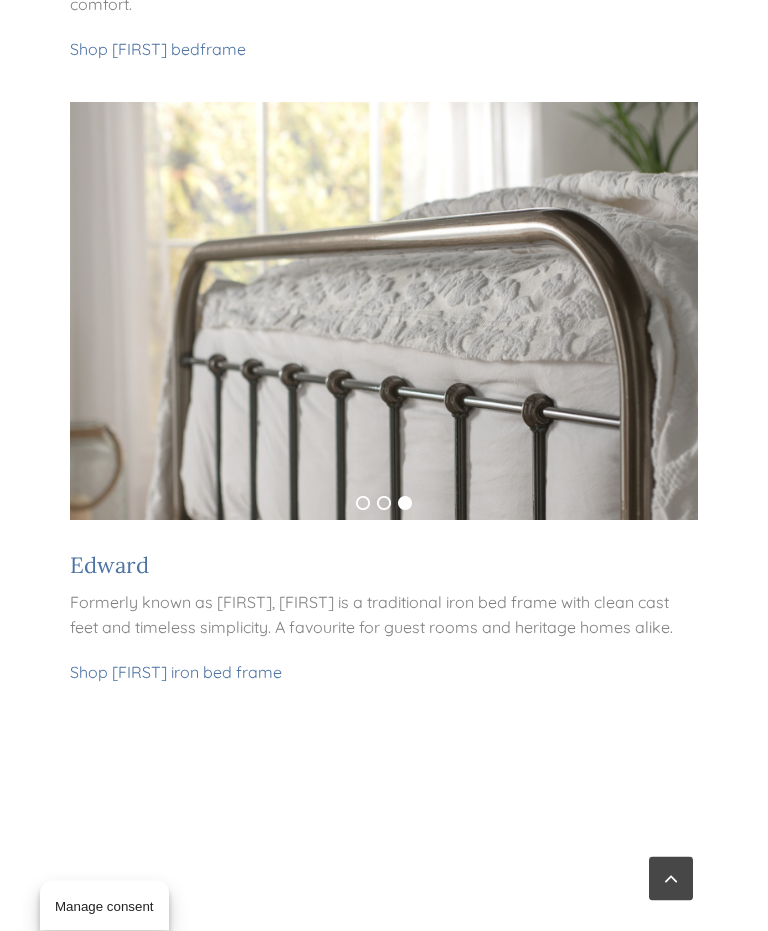 scroll, scrollTop: 3395, scrollLeft: 0, axis: vertical 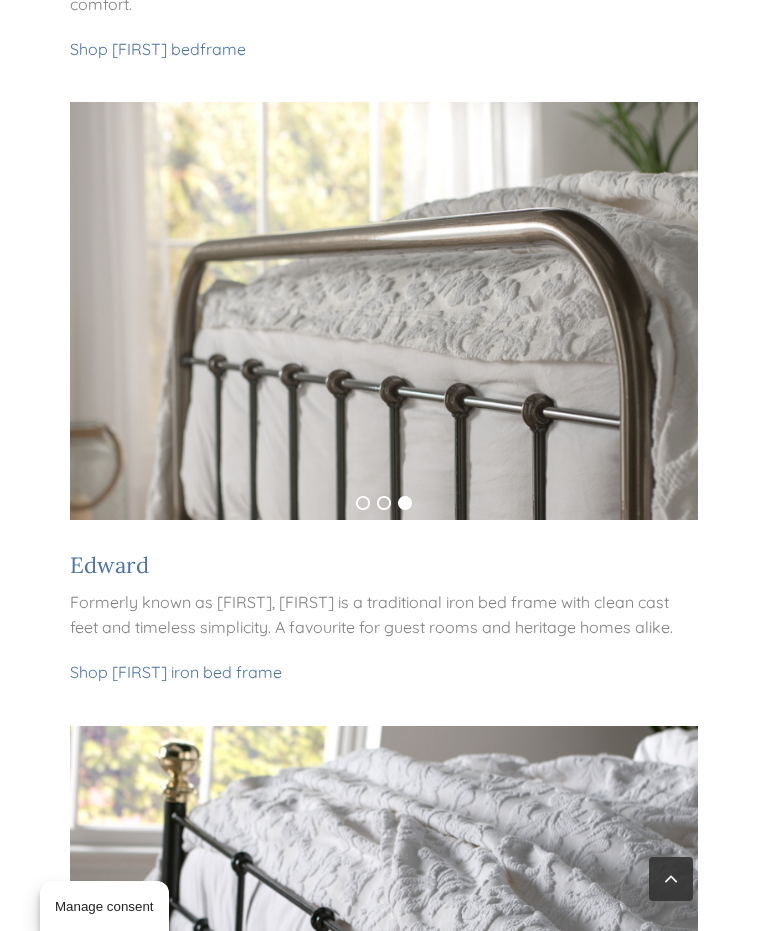 click on "2" at bounding box center (384, 503) 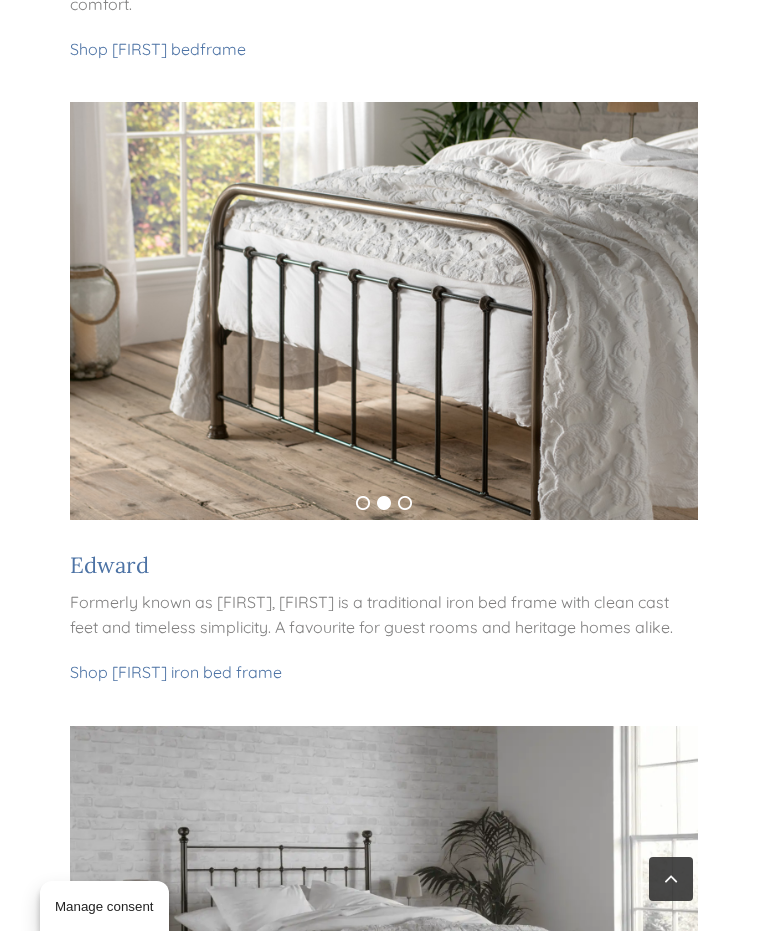 click on "3" at bounding box center (405, 503) 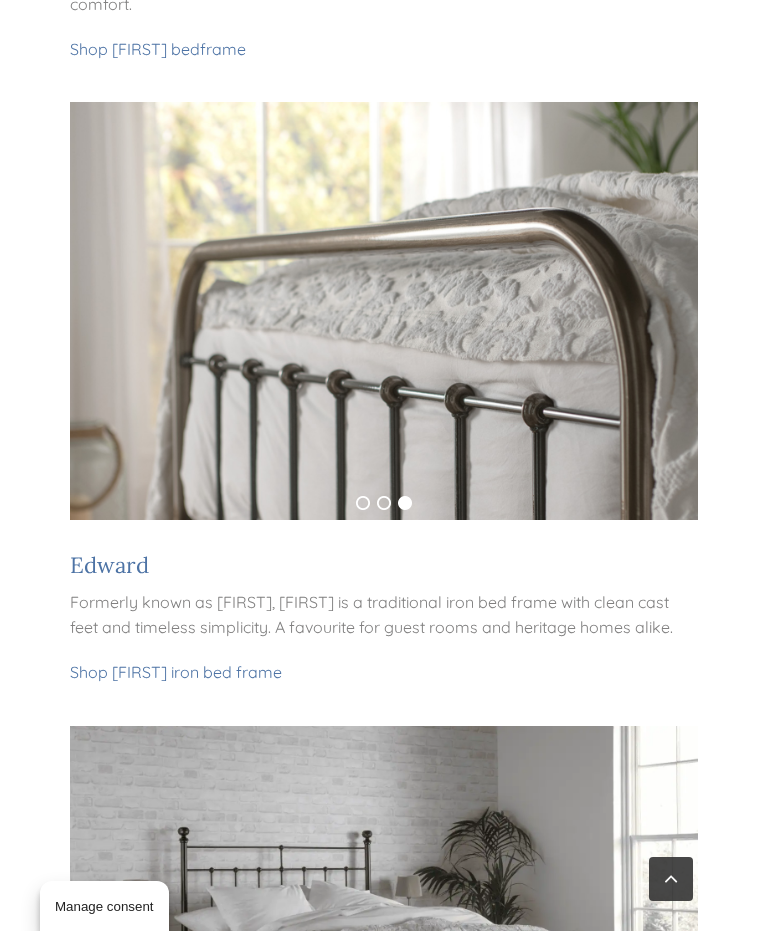click on "1" at bounding box center (363, 503) 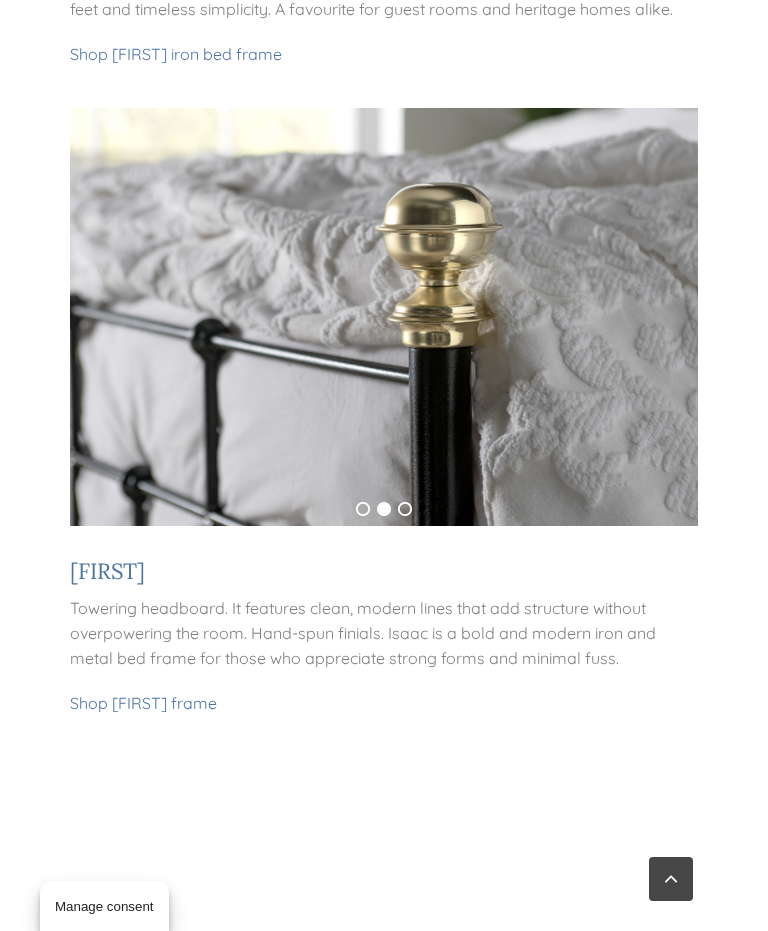 scroll, scrollTop: 4021, scrollLeft: 0, axis: vertical 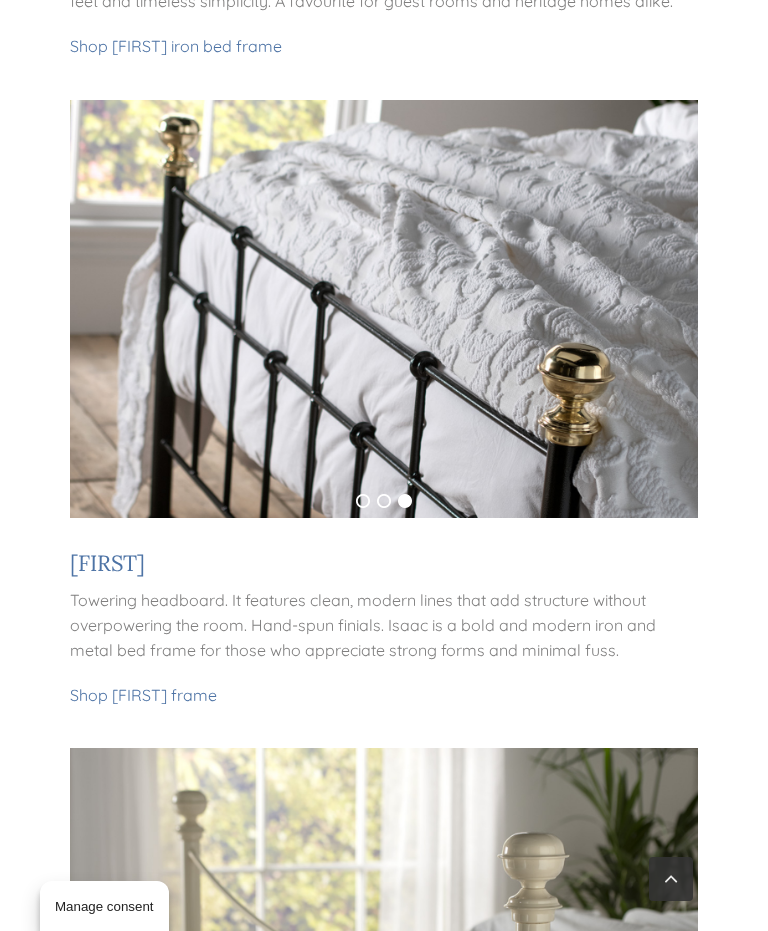 click on "1" at bounding box center (363, 501) 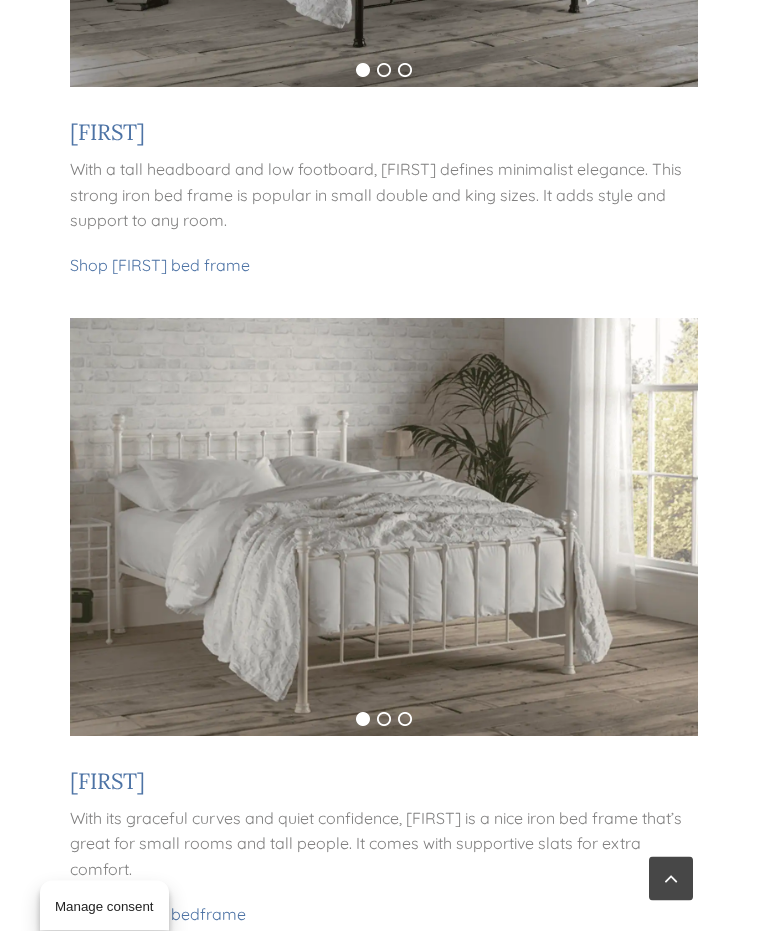 scroll, scrollTop: 2532, scrollLeft: 0, axis: vertical 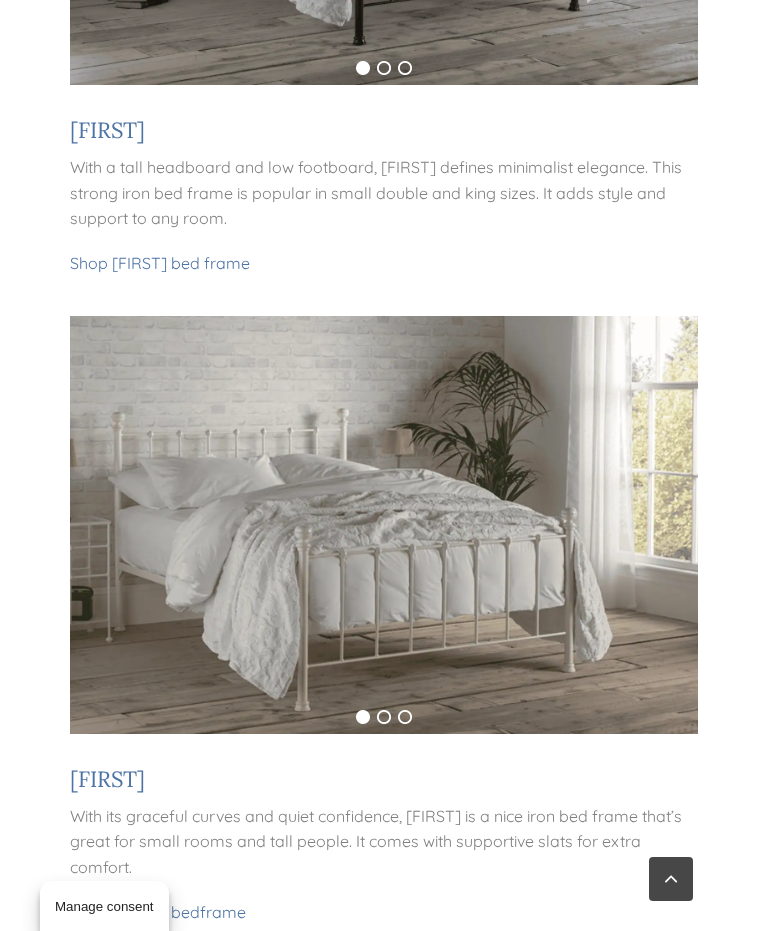 click on "2" at bounding box center [384, 717] 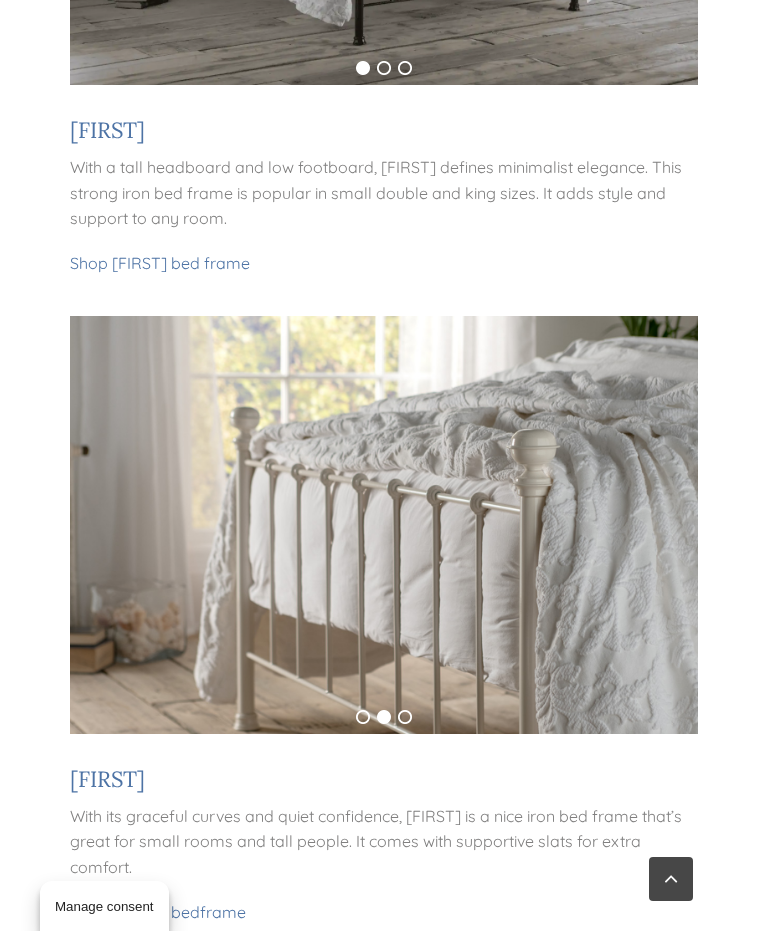 click on "3" at bounding box center [405, 717] 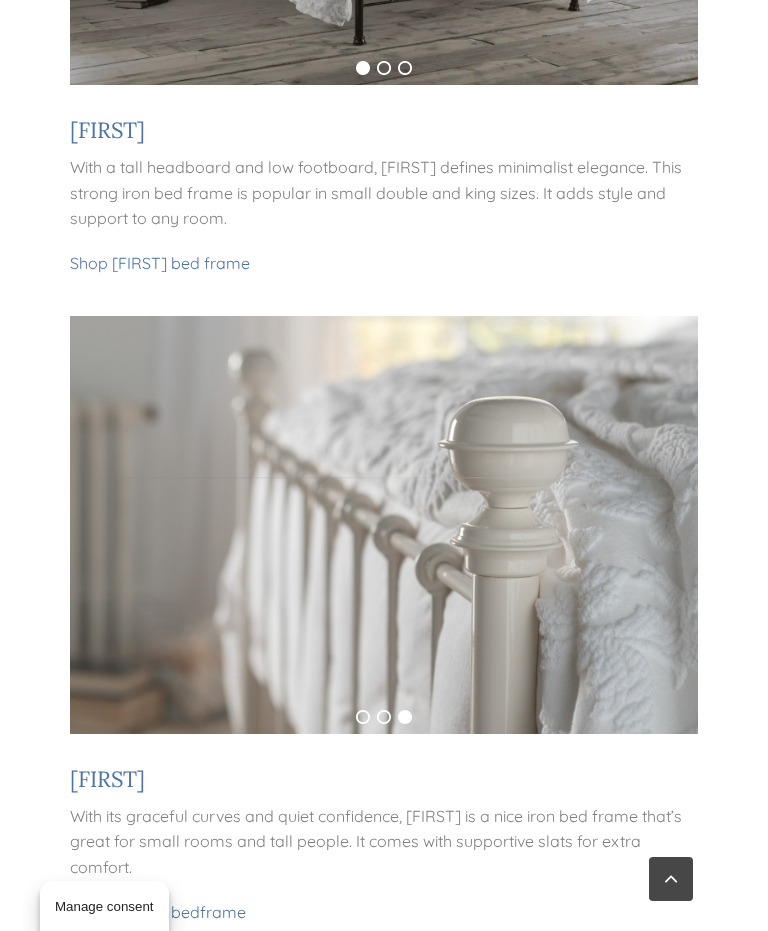 click at bounding box center [383, 525] 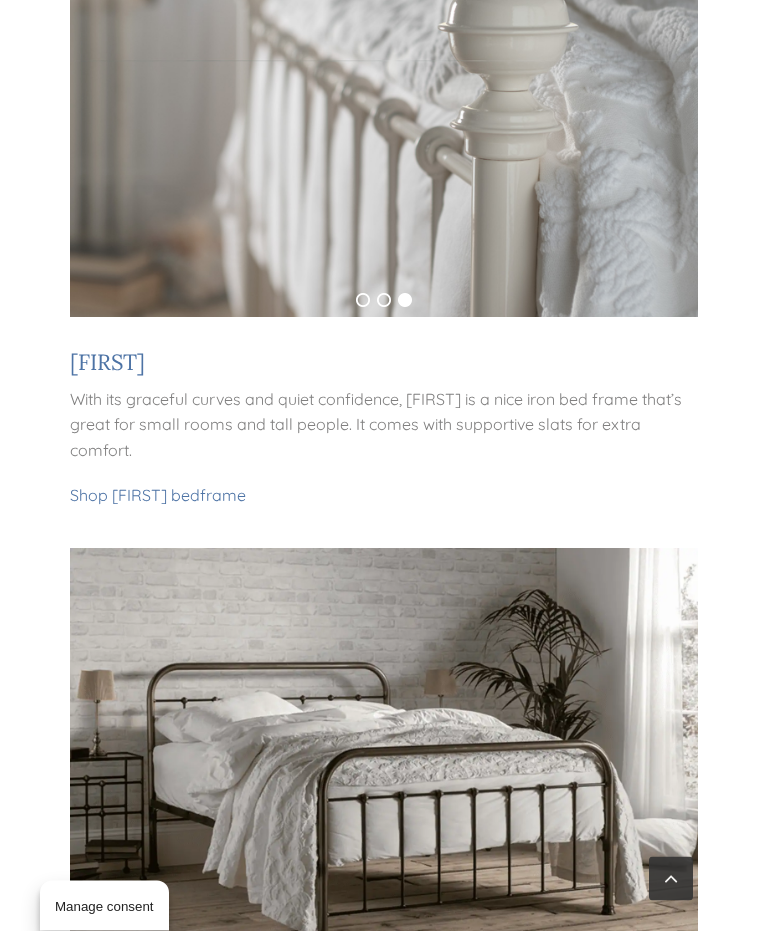 scroll, scrollTop: 2949, scrollLeft: 0, axis: vertical 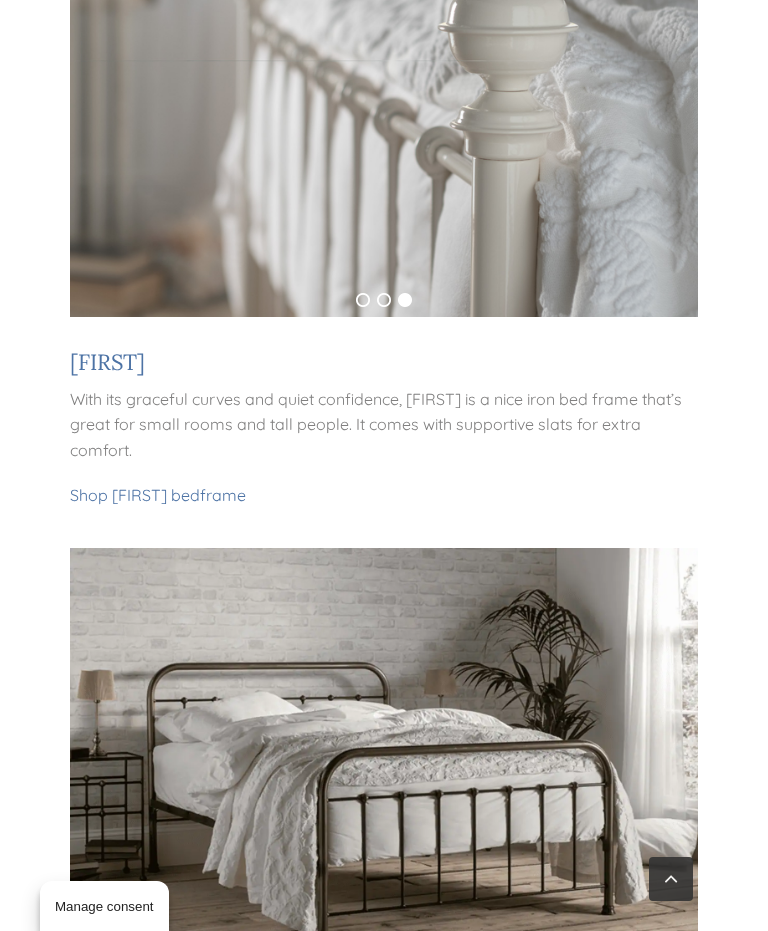 click on "Shop Grace bed" at bounding box center (135, 495) 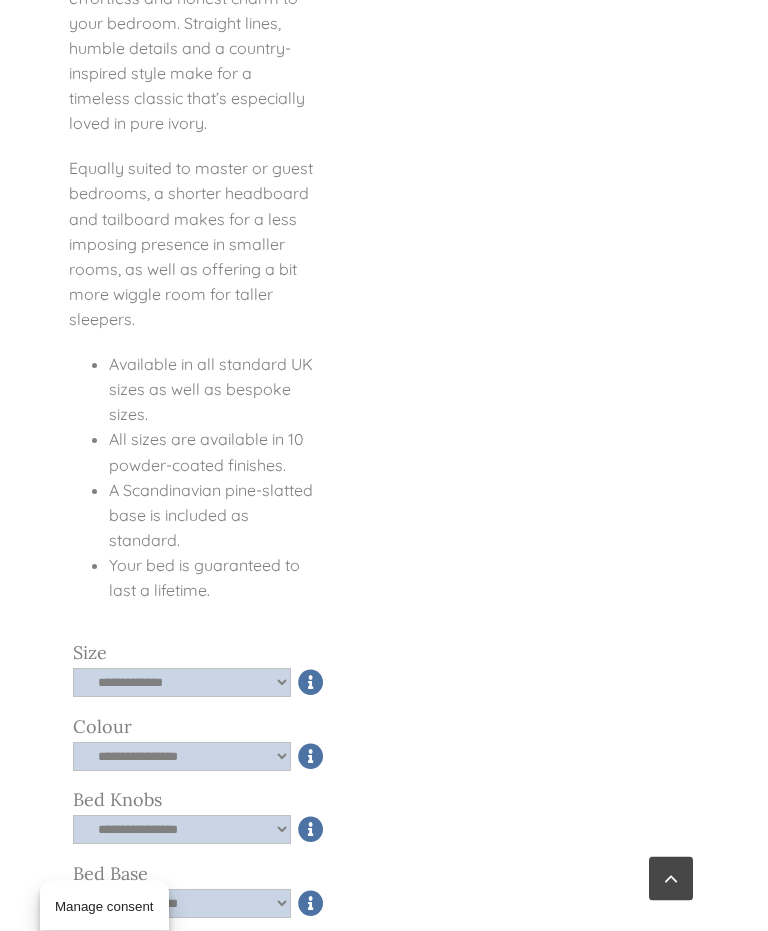 scroll, scrollTop: 887, scrollLeft: 0, axis: vertical 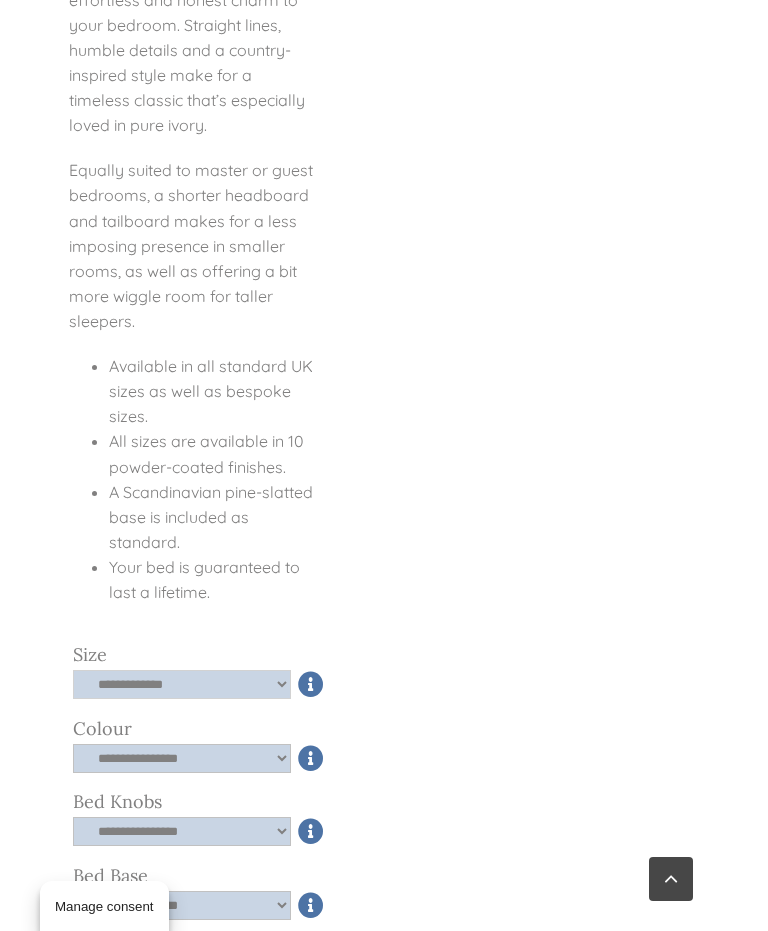 click on "**********" 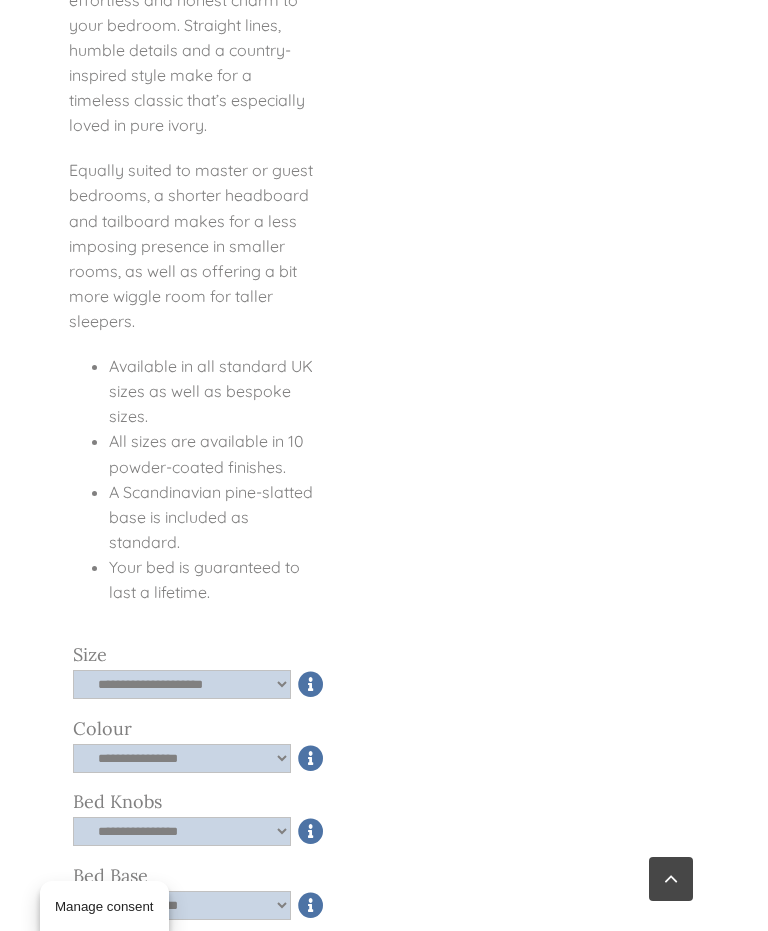 click at bounding box center (311, 758) 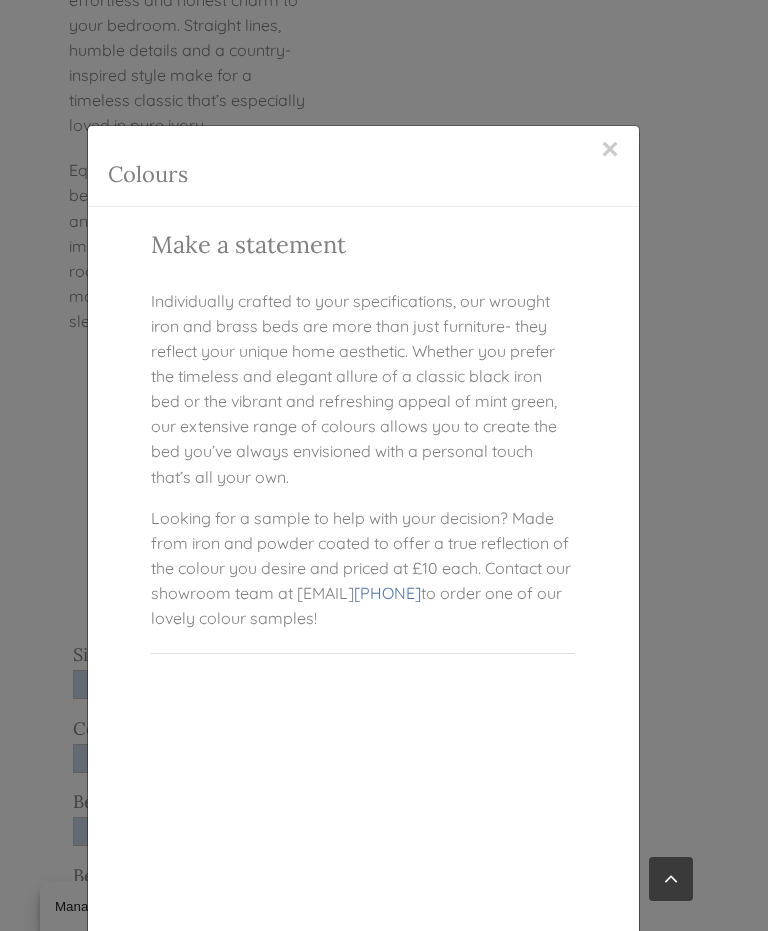 click on "×" at bounding box center [610, 149] 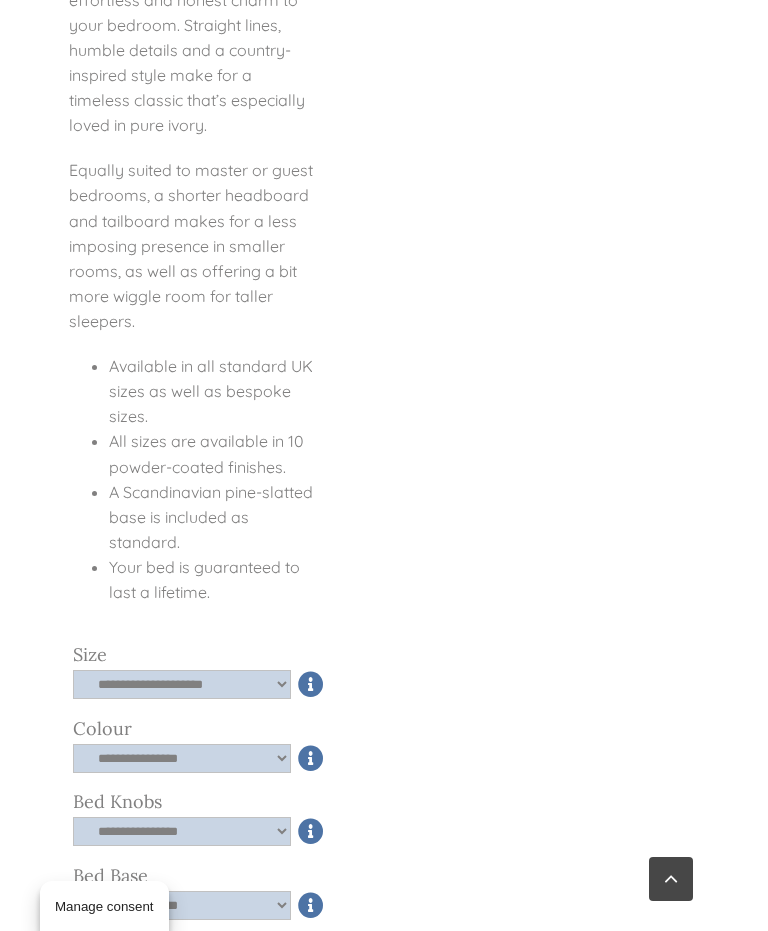 click on "**********" 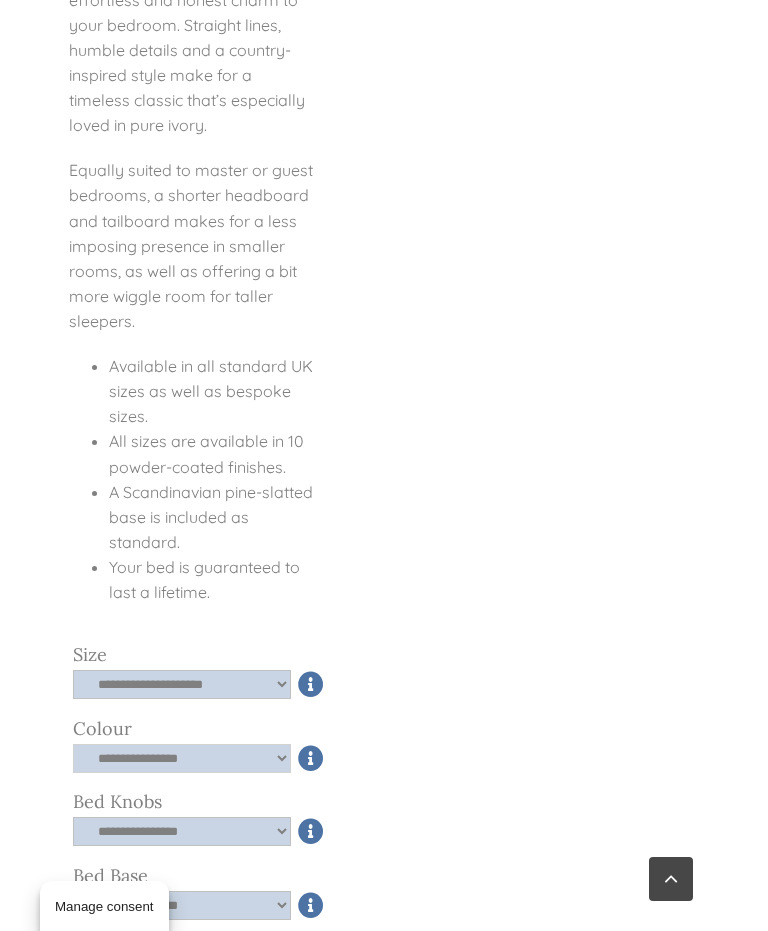 select on "*****" 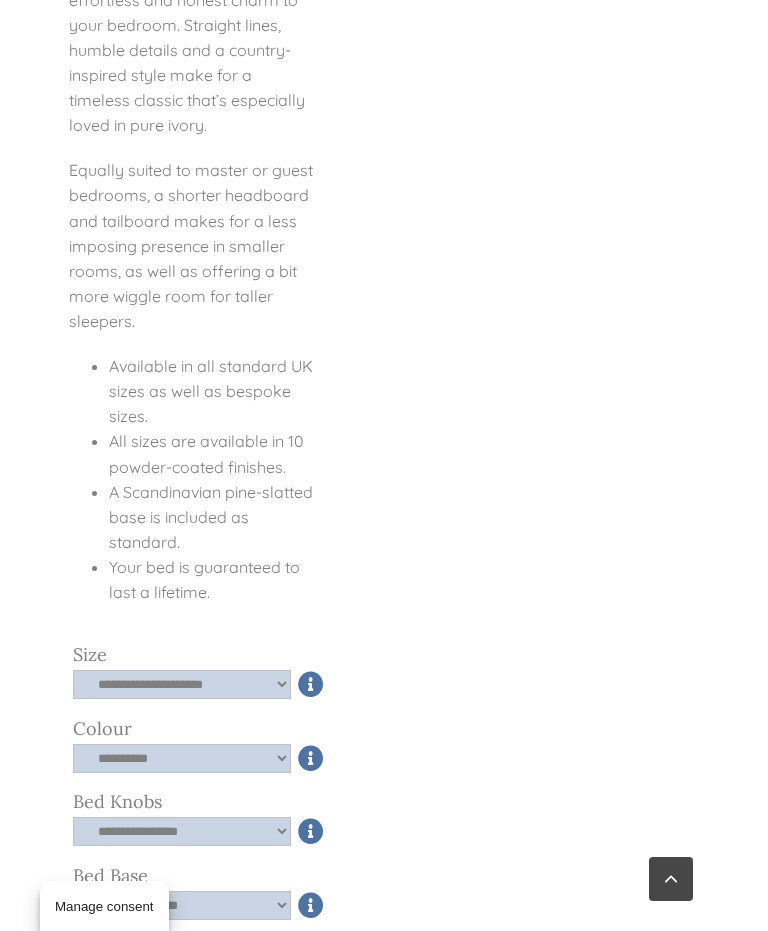 click at bounding box center [311, 831] 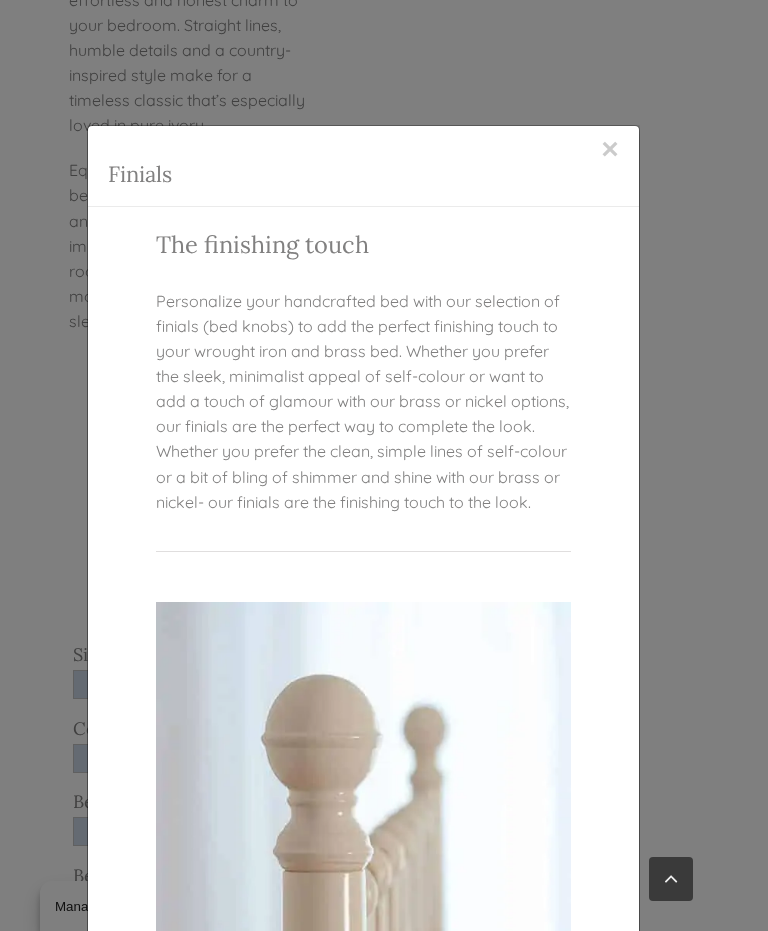 click on "×" at bounding box center (610, 149) 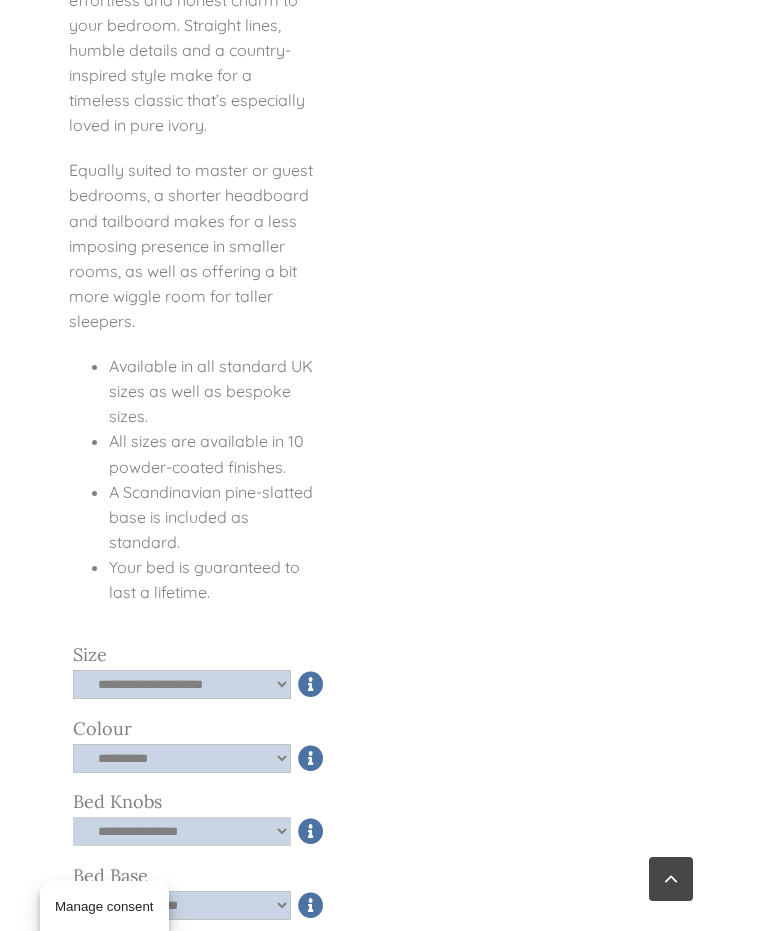 click on "**********" 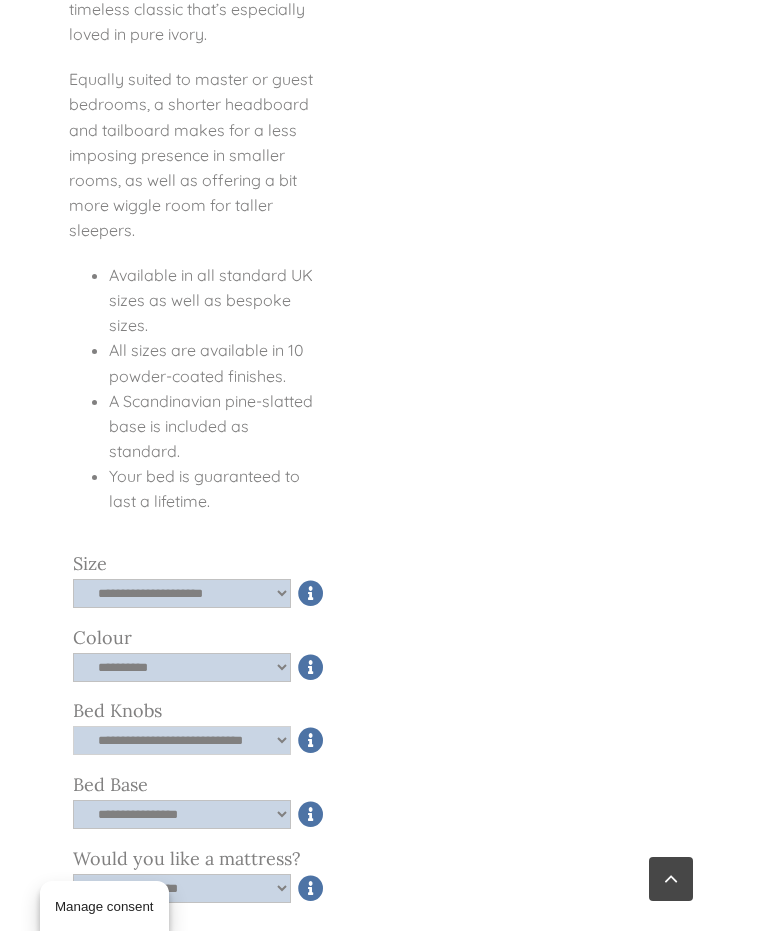 scroll, scrollTop: 981, scrollLeft: 0, axis: vertical 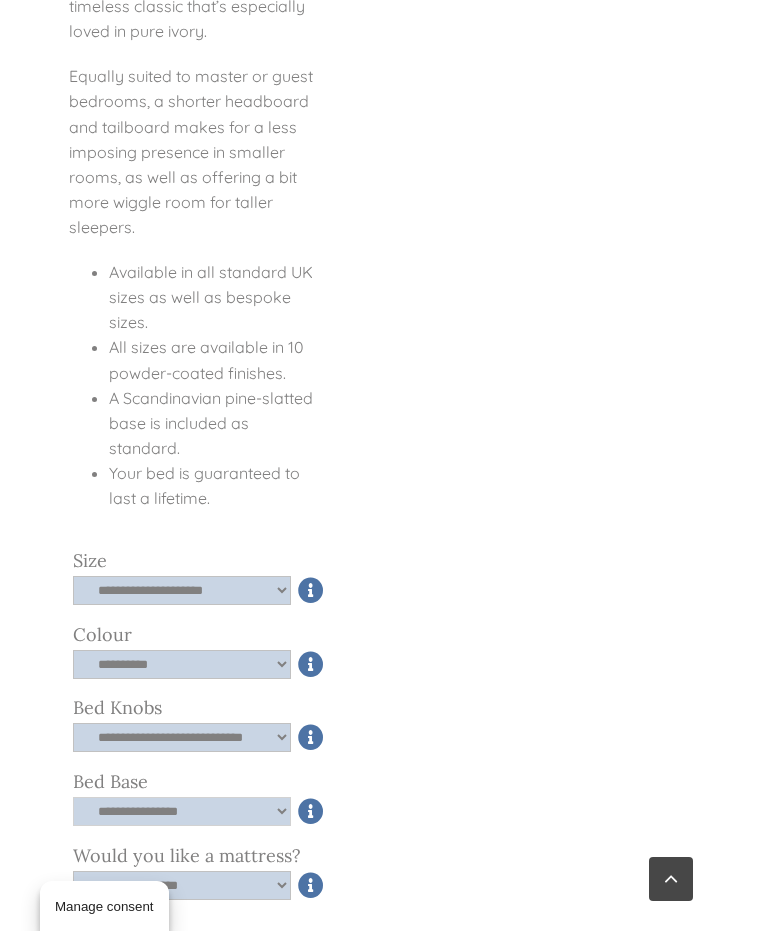 click on "**********" 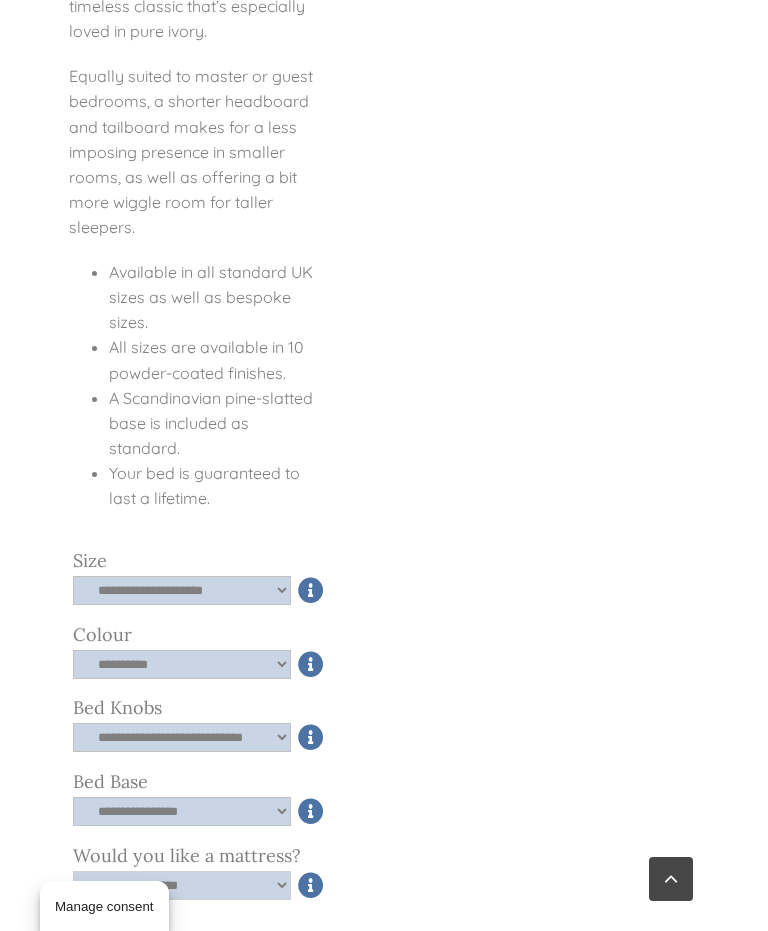 click on "**********" at bounding box center [182, 885] 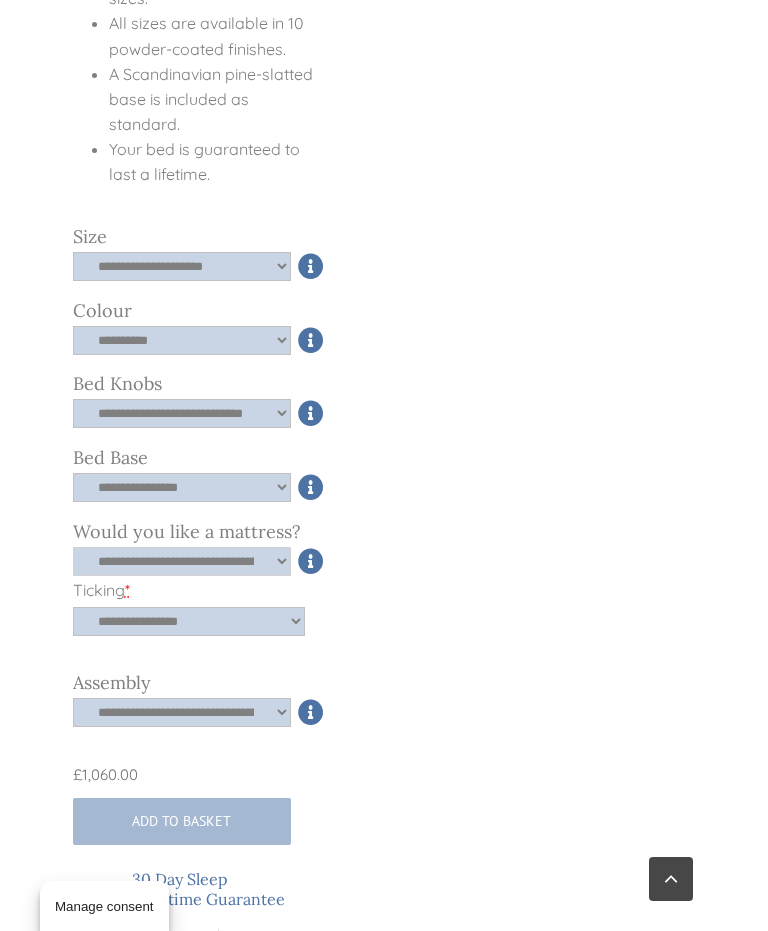 scroll, scrollTop: 1306, scrollLeft: 0, axis: vertical 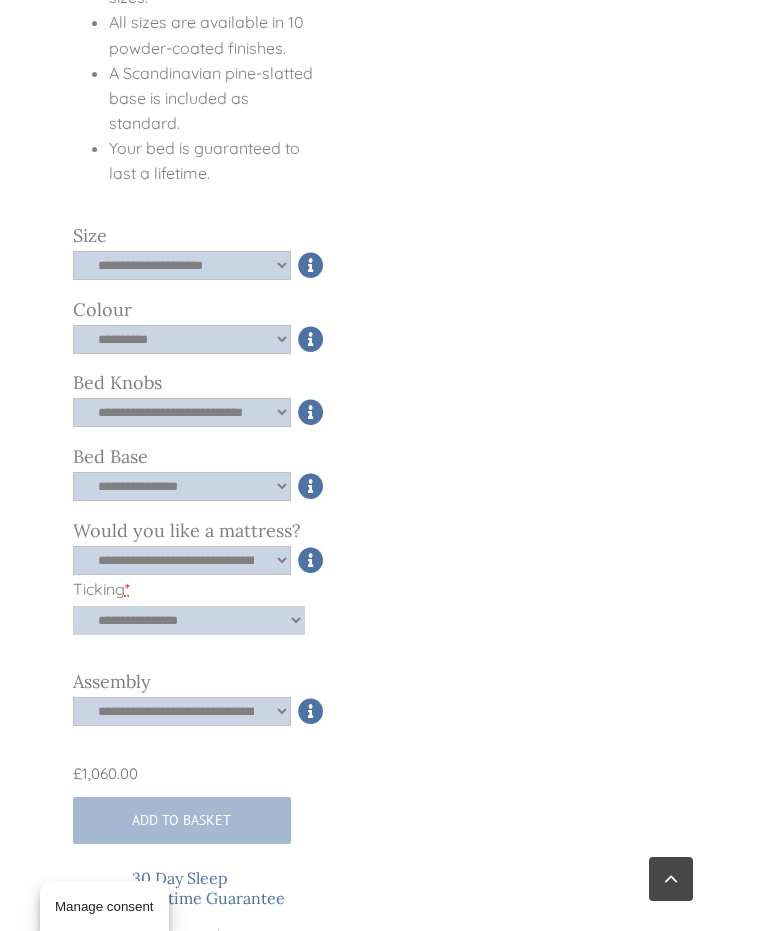 click on "**********" at bounding box center (189, 620) 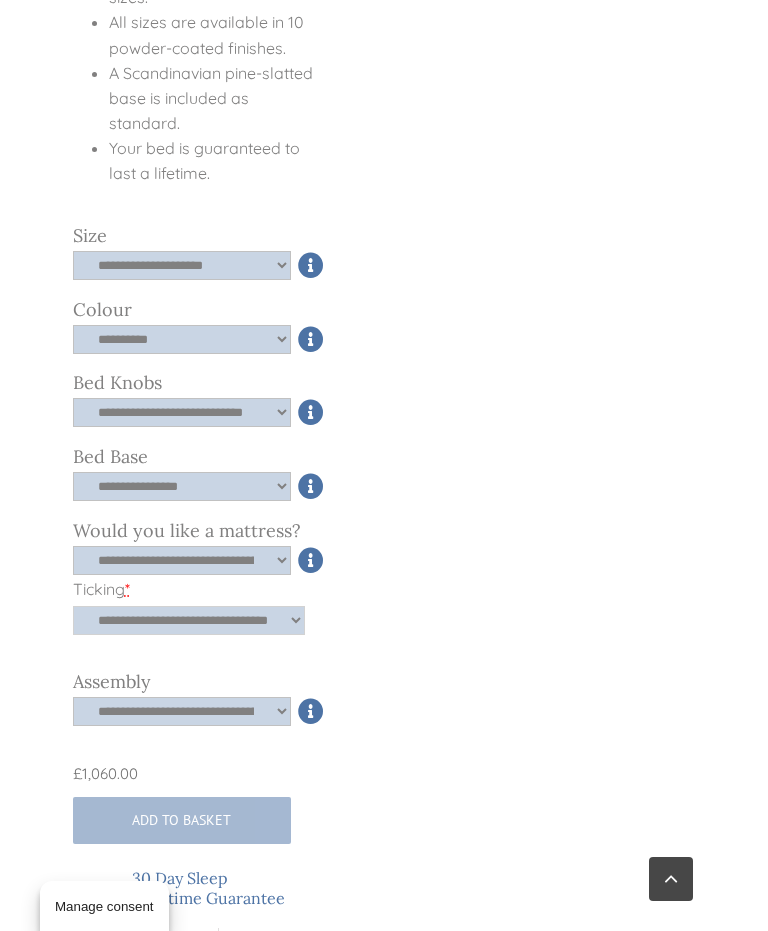 select on "**********" 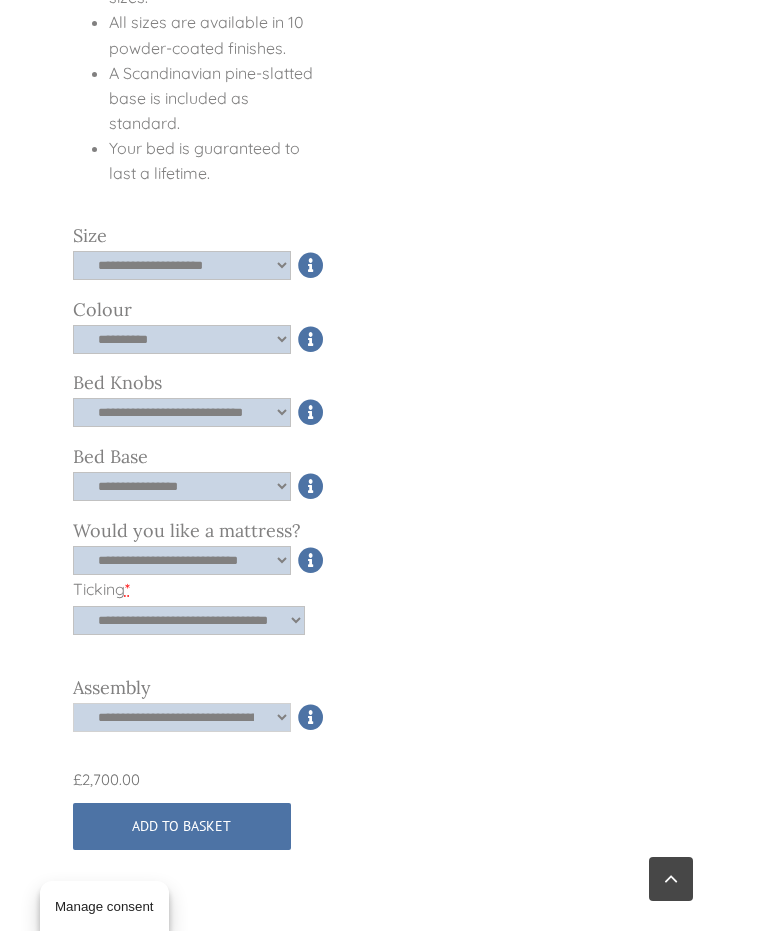 click on "**********" 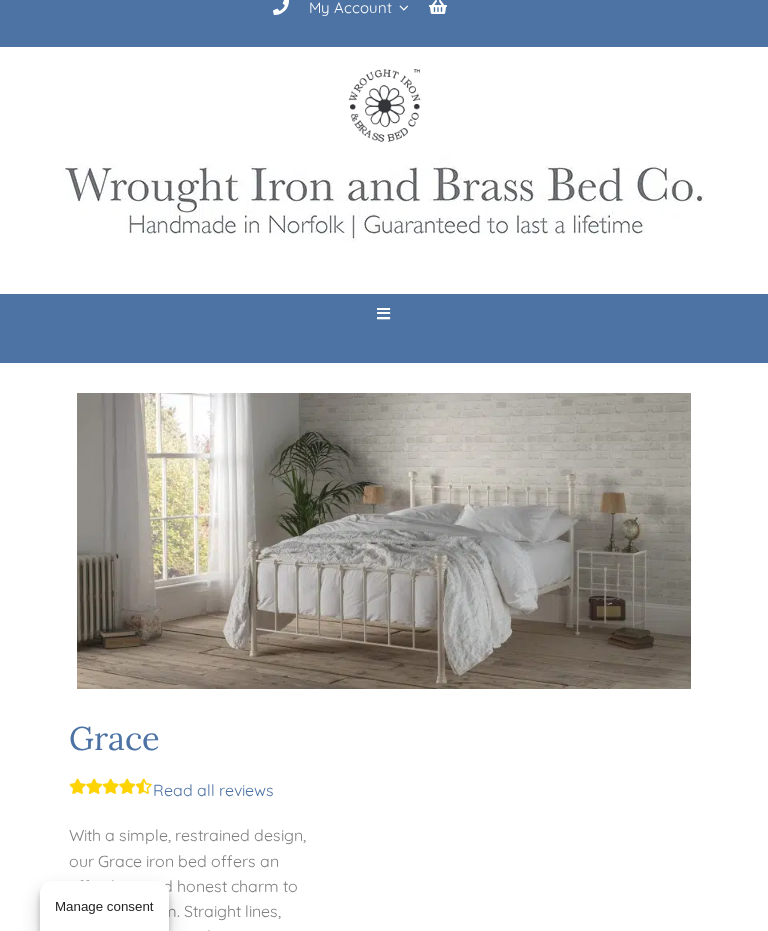 scroll, scrollTop: 0, scrollLeft: 0, axis: both 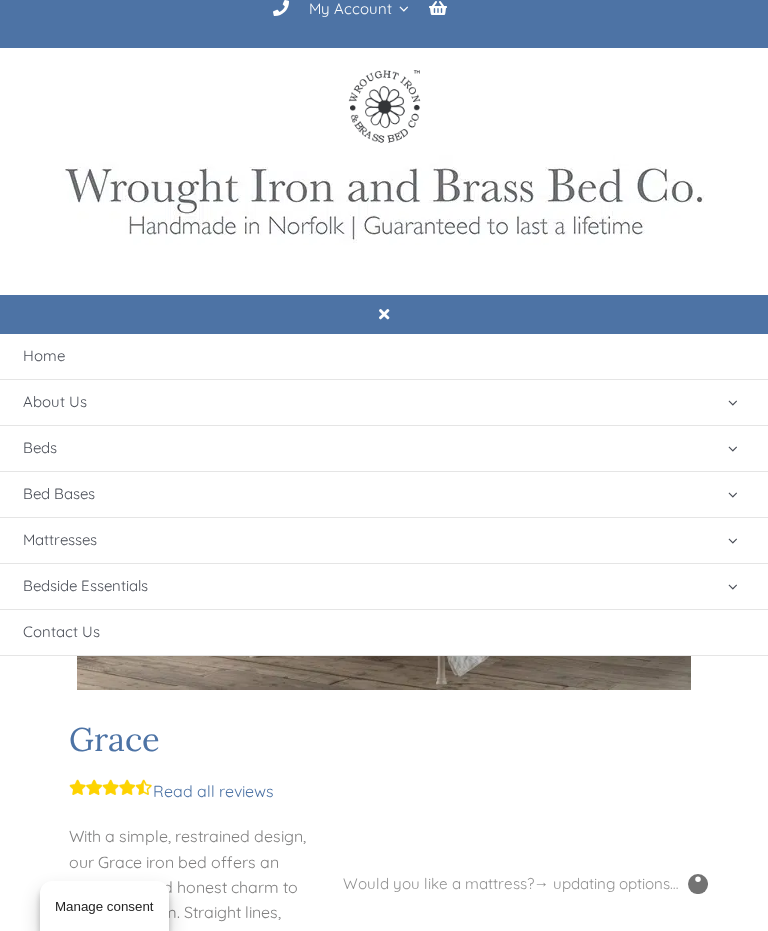 click on "Mattresses" at bounding box center (384, 540) 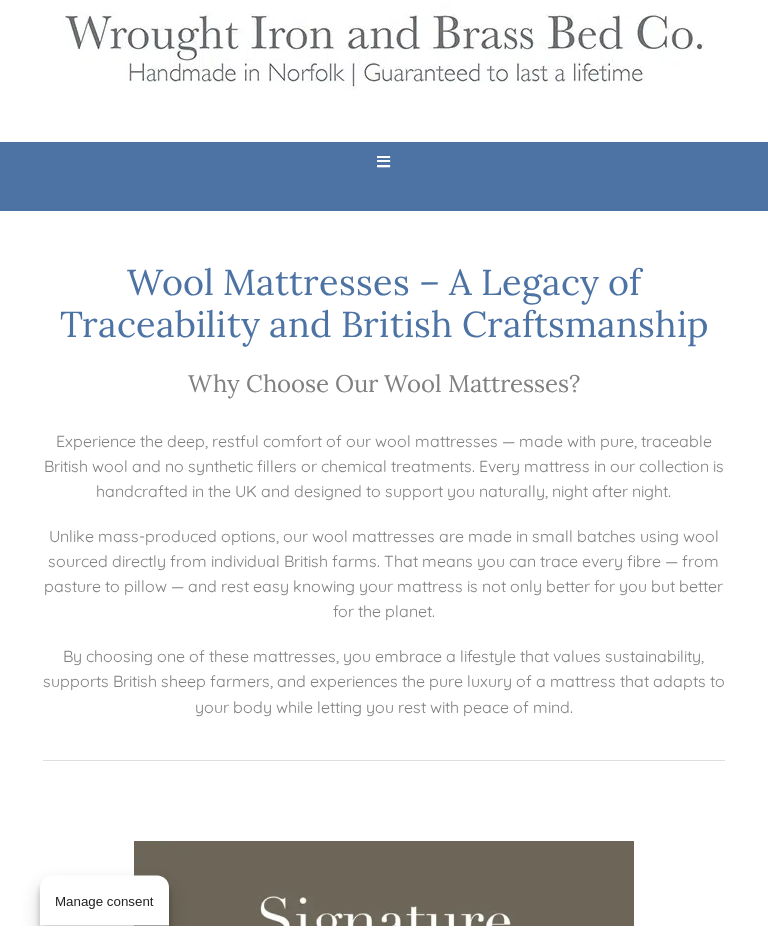 scroll, scrollTop: 154, scrollLeft: 0, axis: vertical 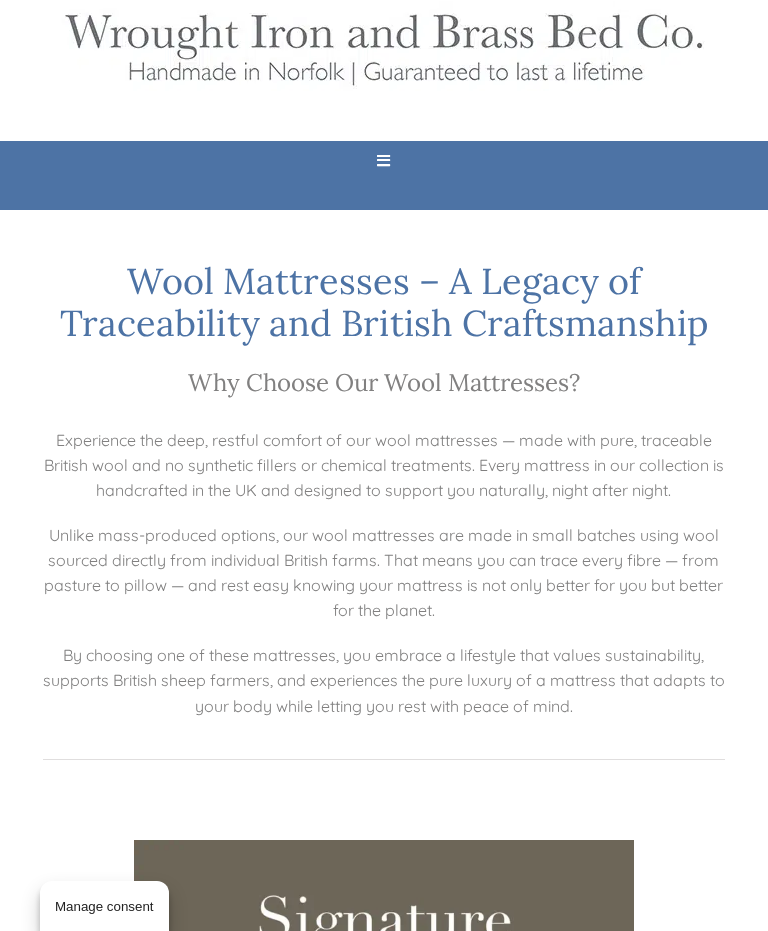 click on "Toggle Navigation" at bounding box center (383, 160) 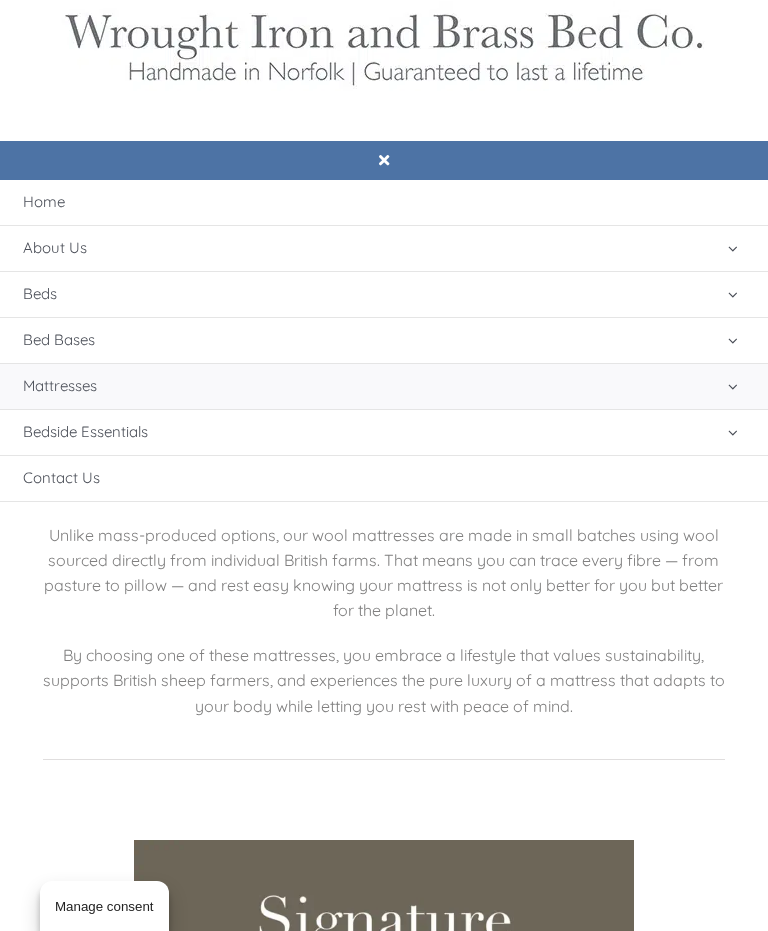 click on "Mattresses" at bounding box center (384, 386) 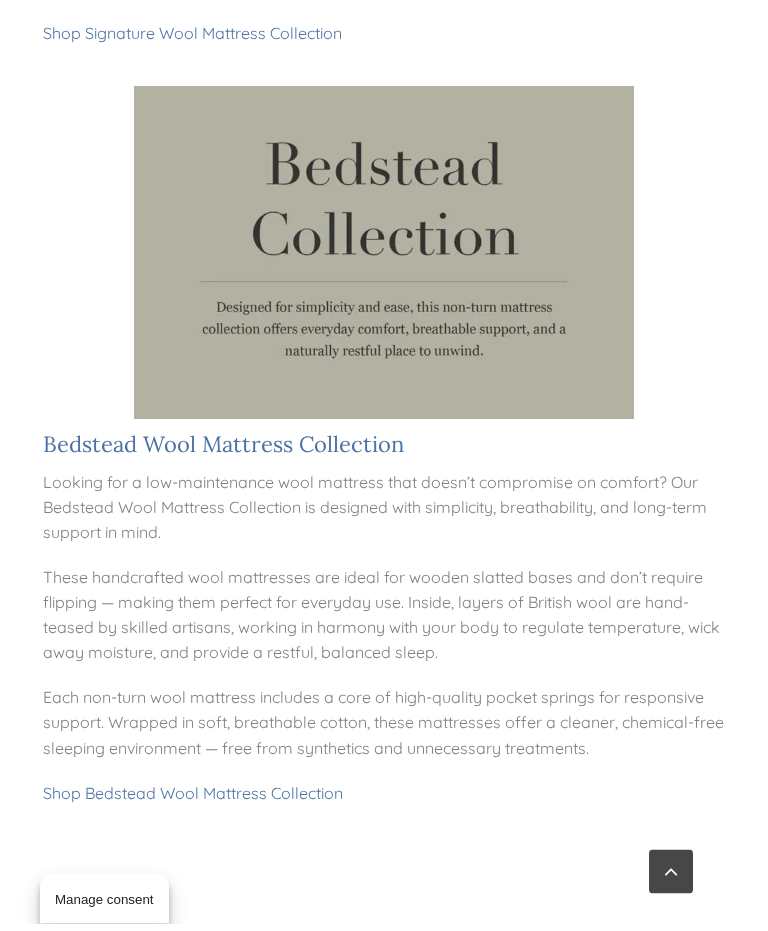 scroll, scrollTop: 1643, scrollLeft: 0, axis: vertical 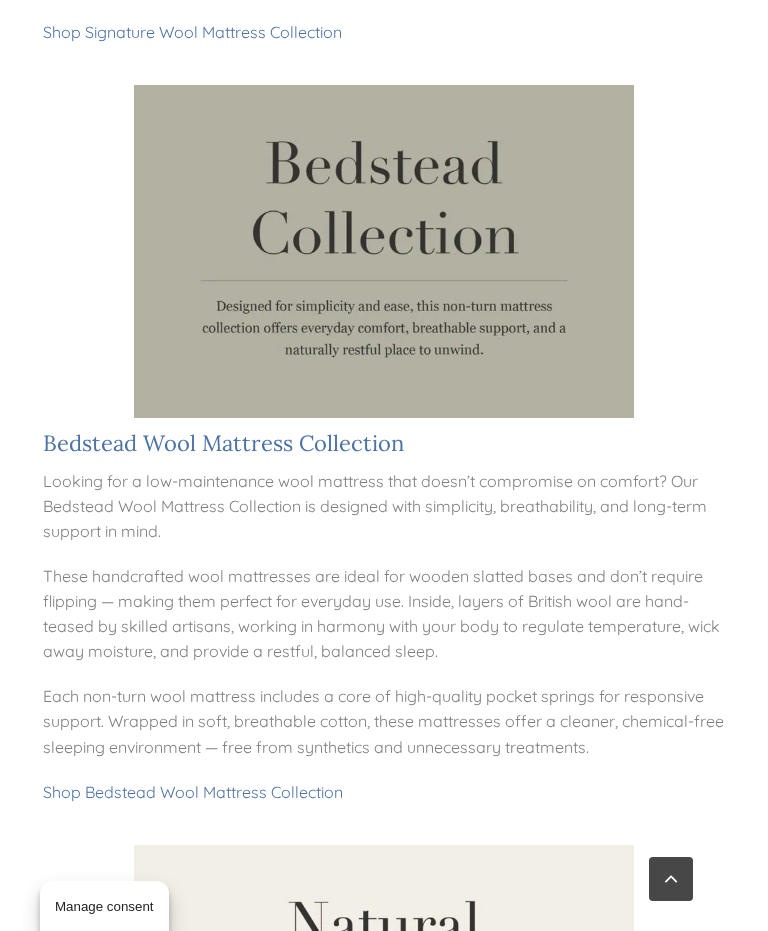 click at bounding box center (384, 251) 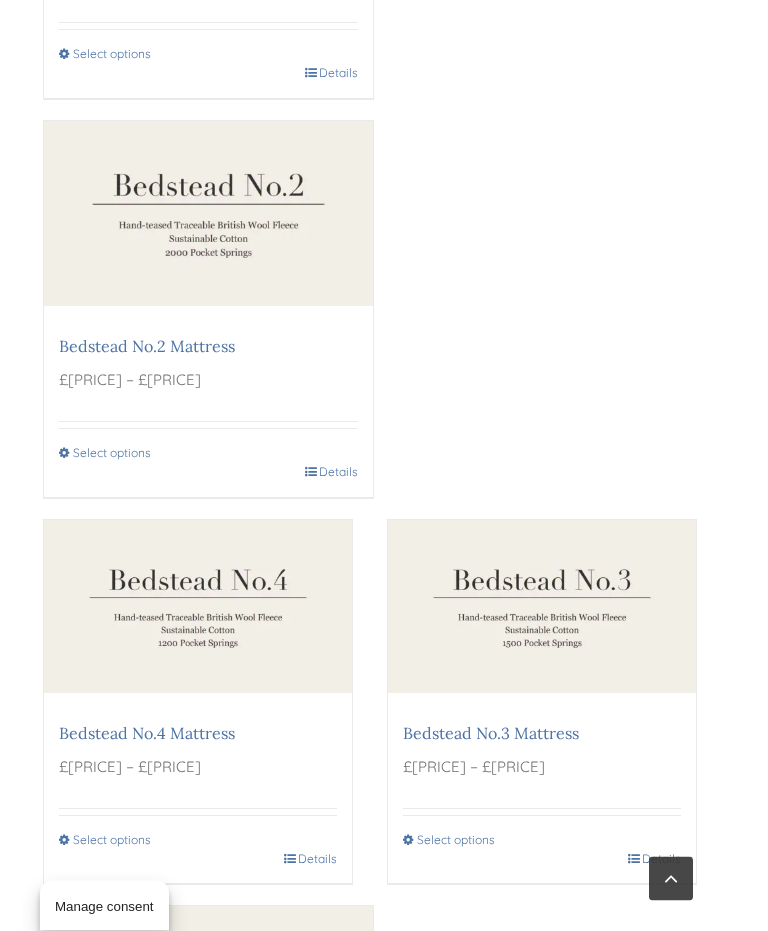 scroll, scrollTop: 1423, scrollLeft: 0, axis: vertical 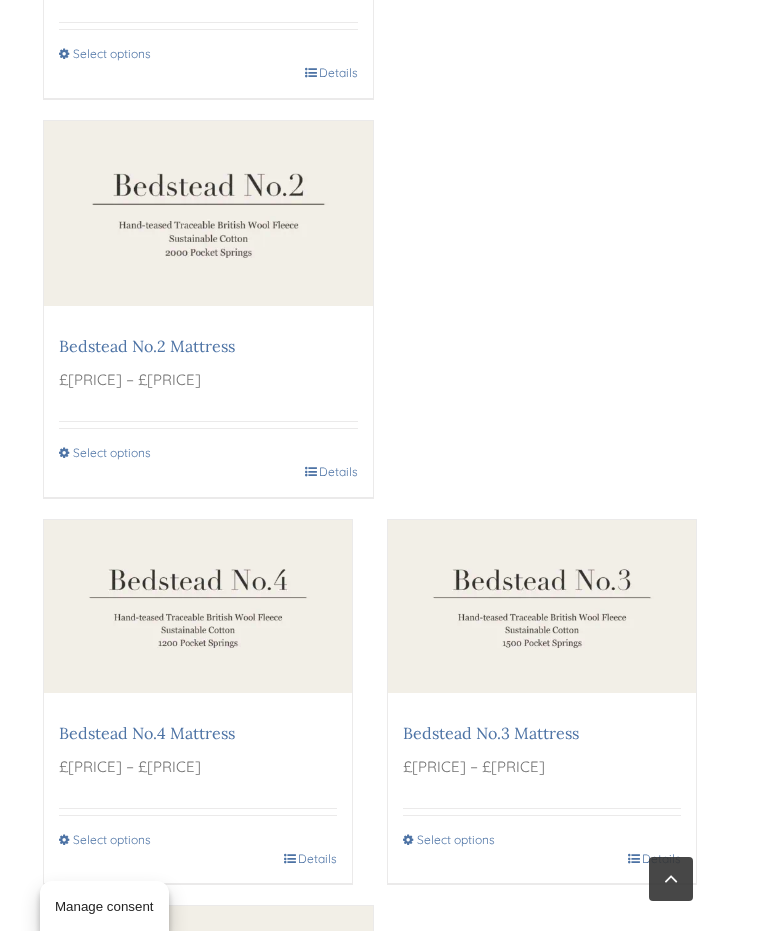click on "Details" at bounding box center (654, 859) 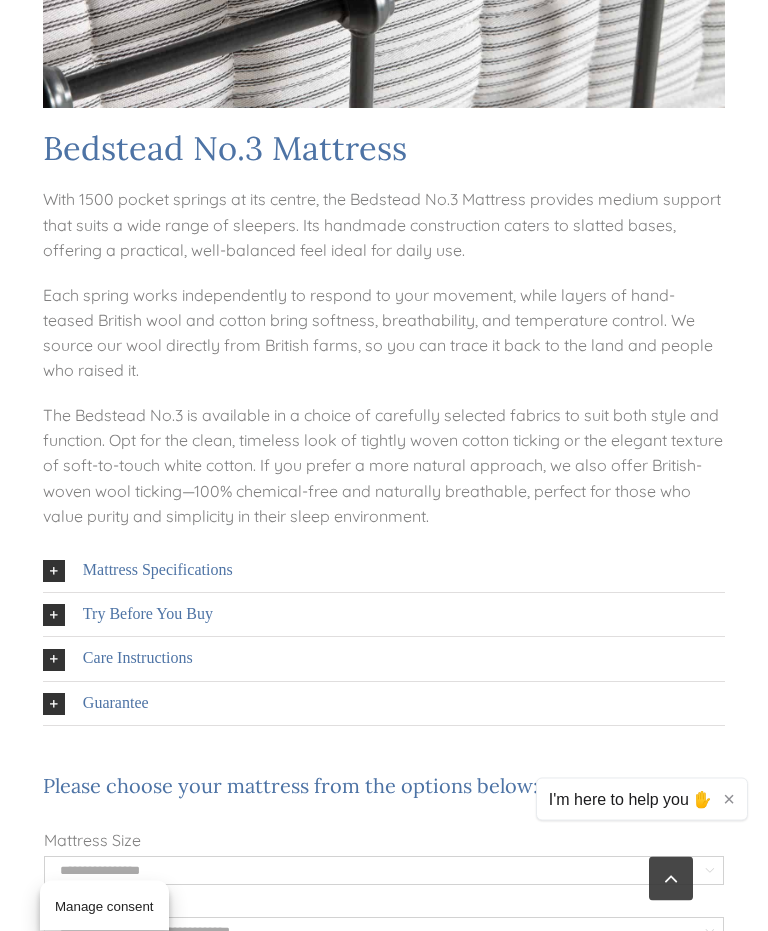 scroll, scrollTop: 2246, scrollLeft: 0, axis: vertical 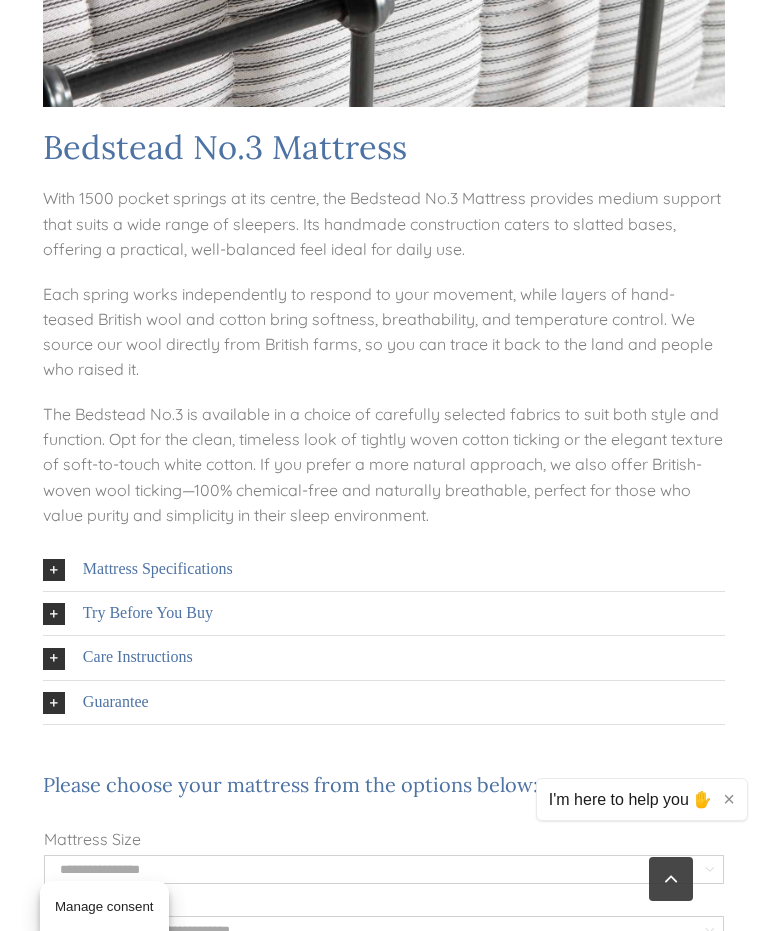 click on "Mattress Specifications" at bounding box center [384, 569] 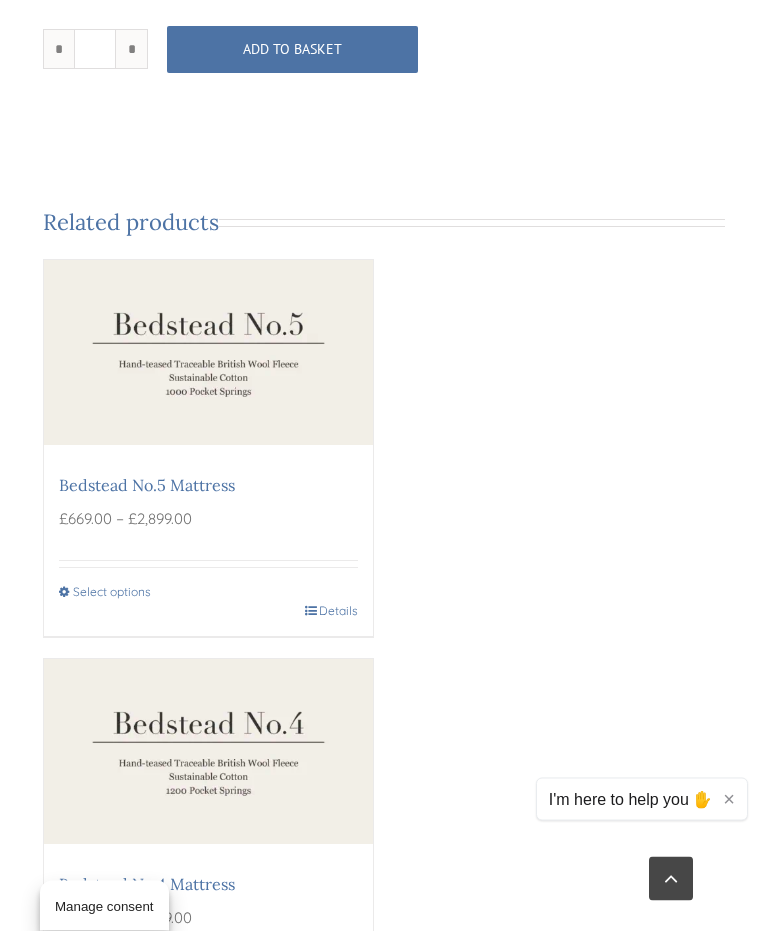 scroll, scrollTop: 3464, scrollLeft: 0, axis: vertical 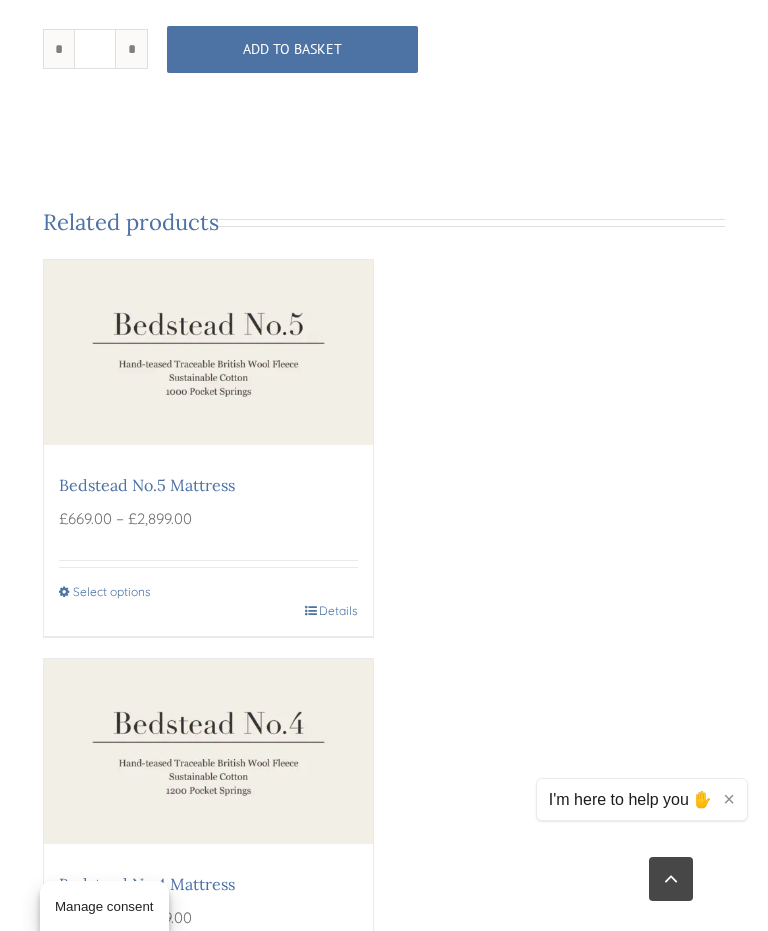 click on "Details" at bounding box center (331, 611) 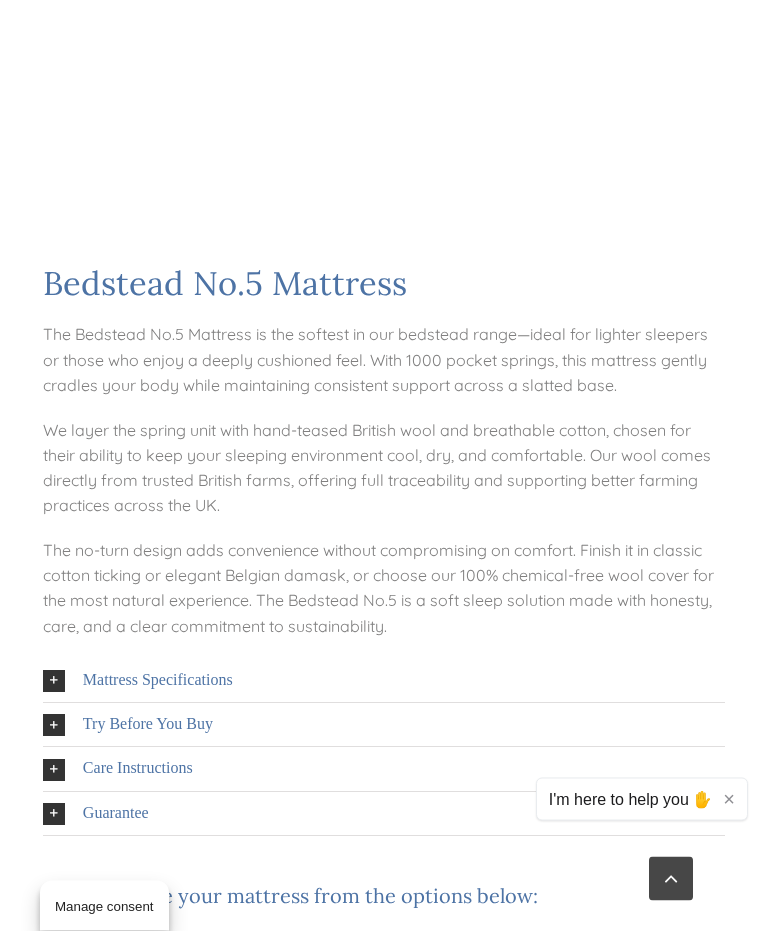 scroll, scrollTop: 2108, scrollLeft: 0, axis: vertical 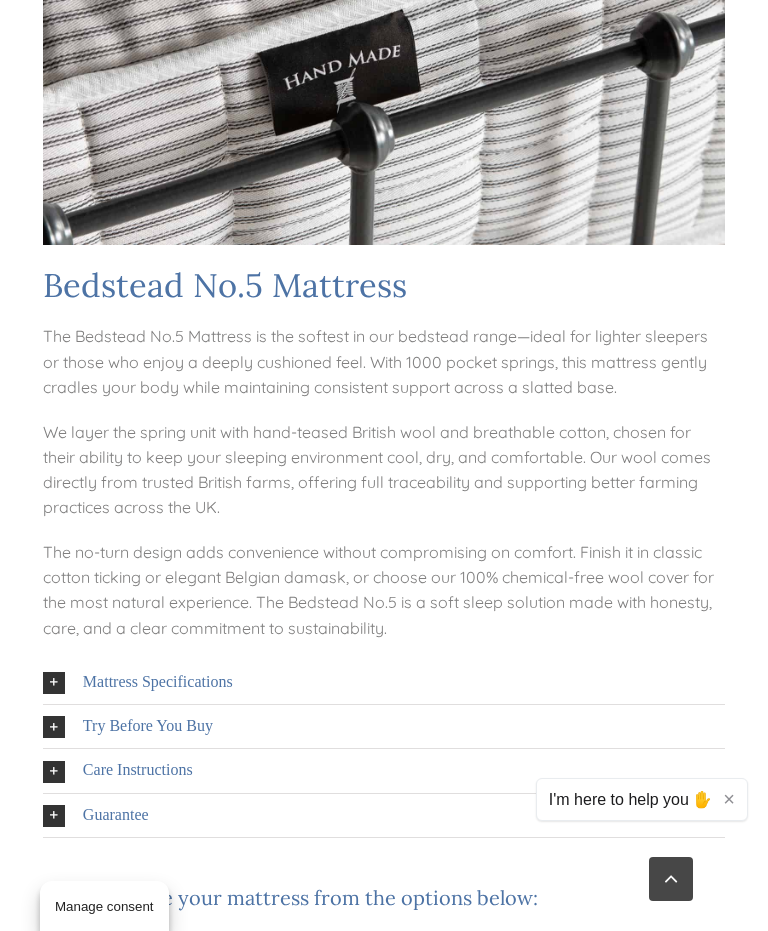 click on "Mattress Specifications" at bounding box center (158, 682) 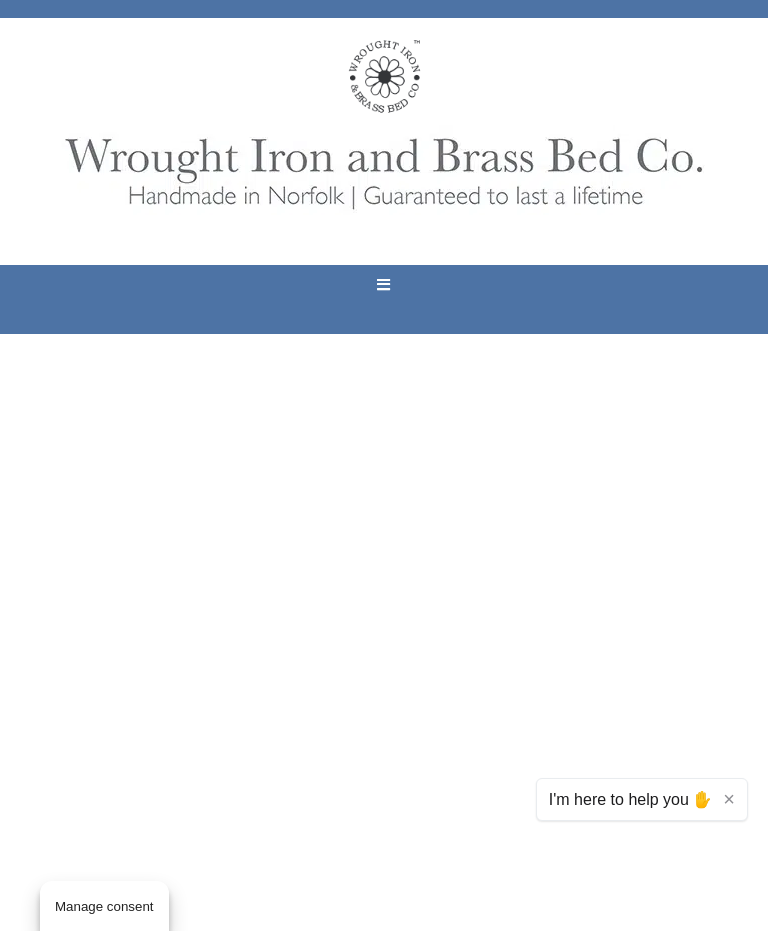 scroll, scrollTop: 0, scrollLeft: 0, axis: both 